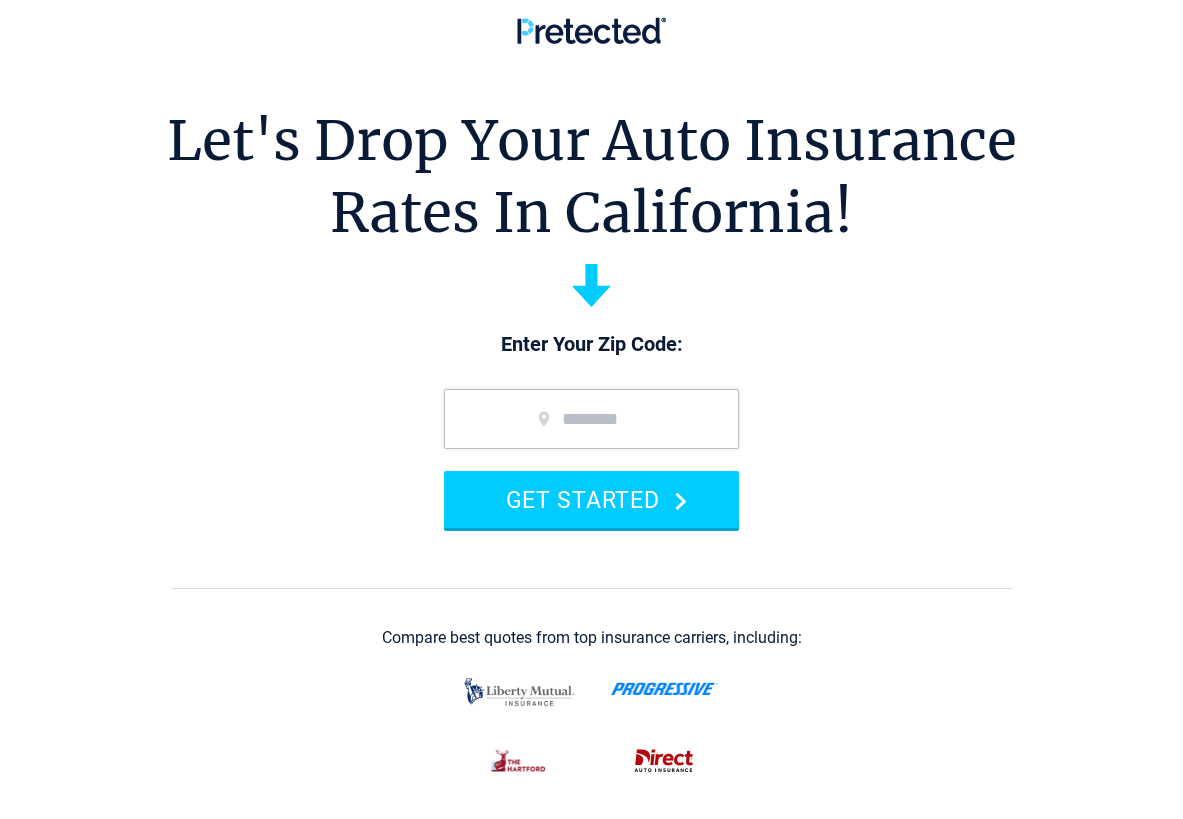 scroll, scrollTop: 0, scrollLeft: 0, axis: both 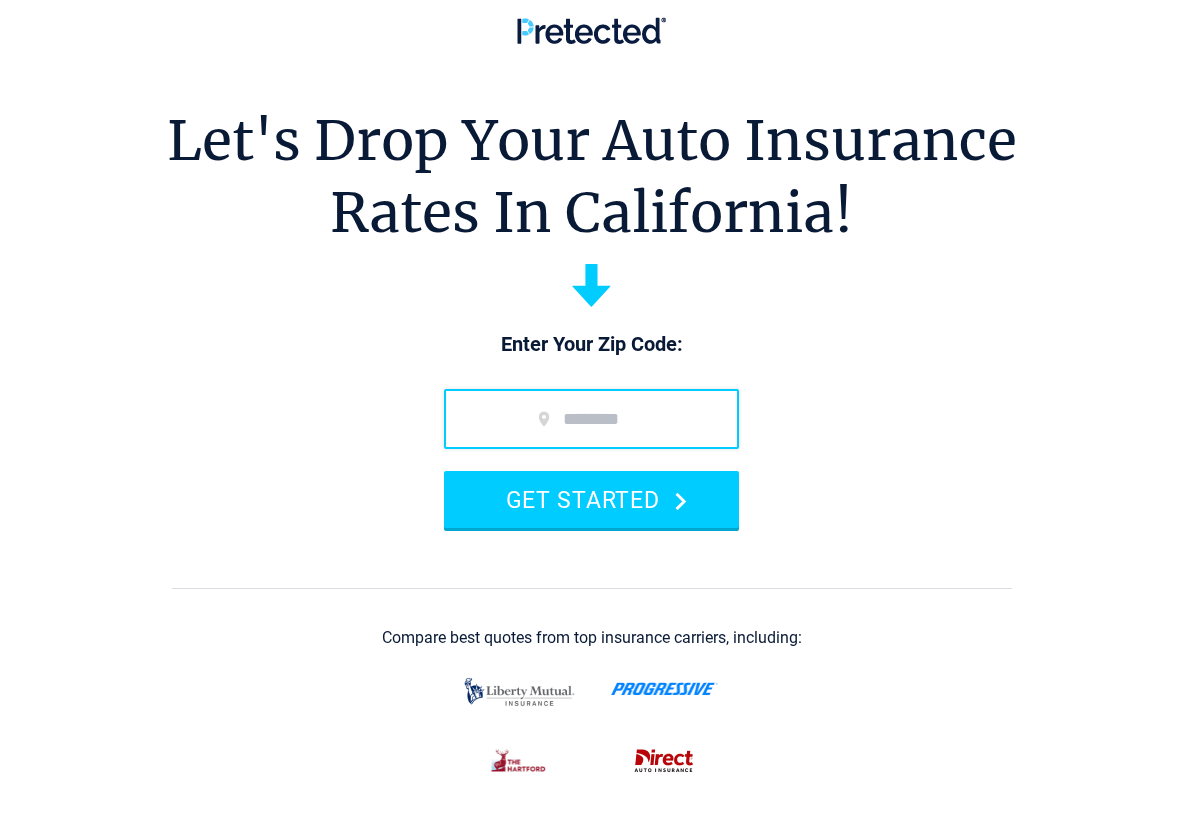 click at bounding box center [591, 419] 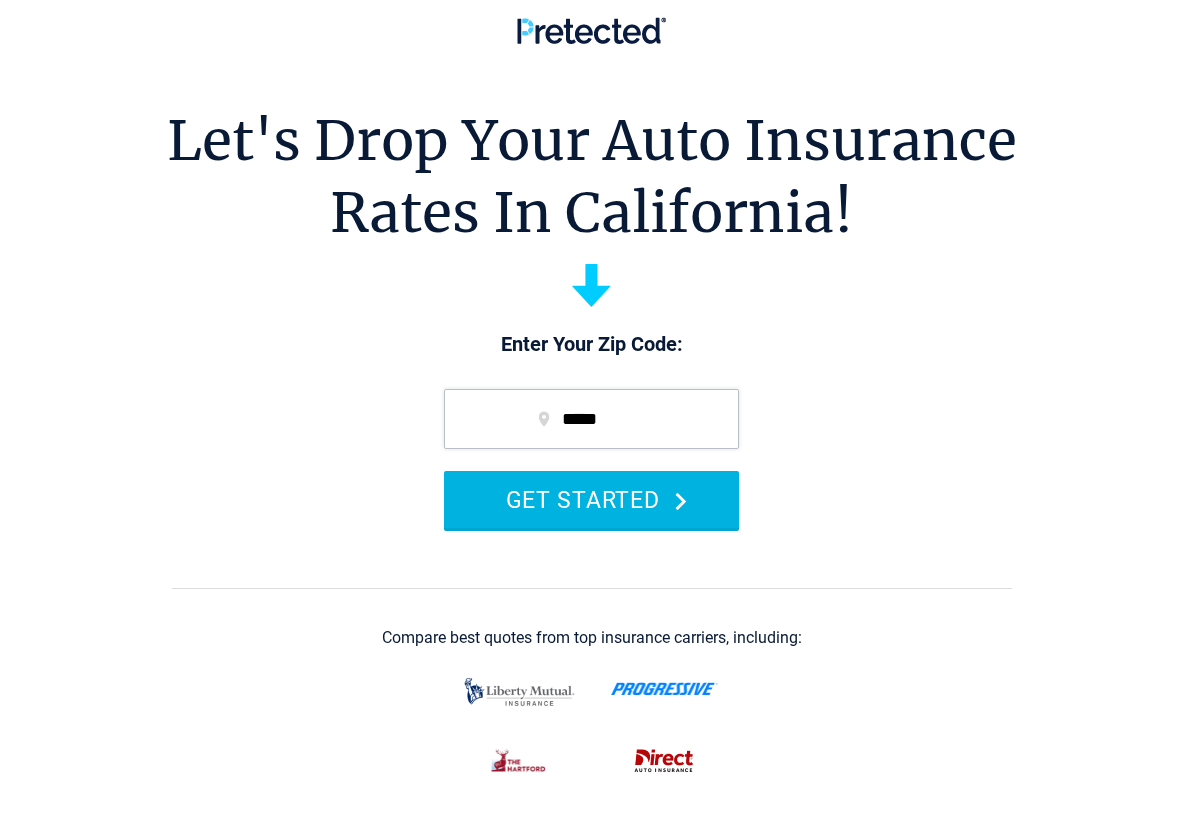 type on "*****" 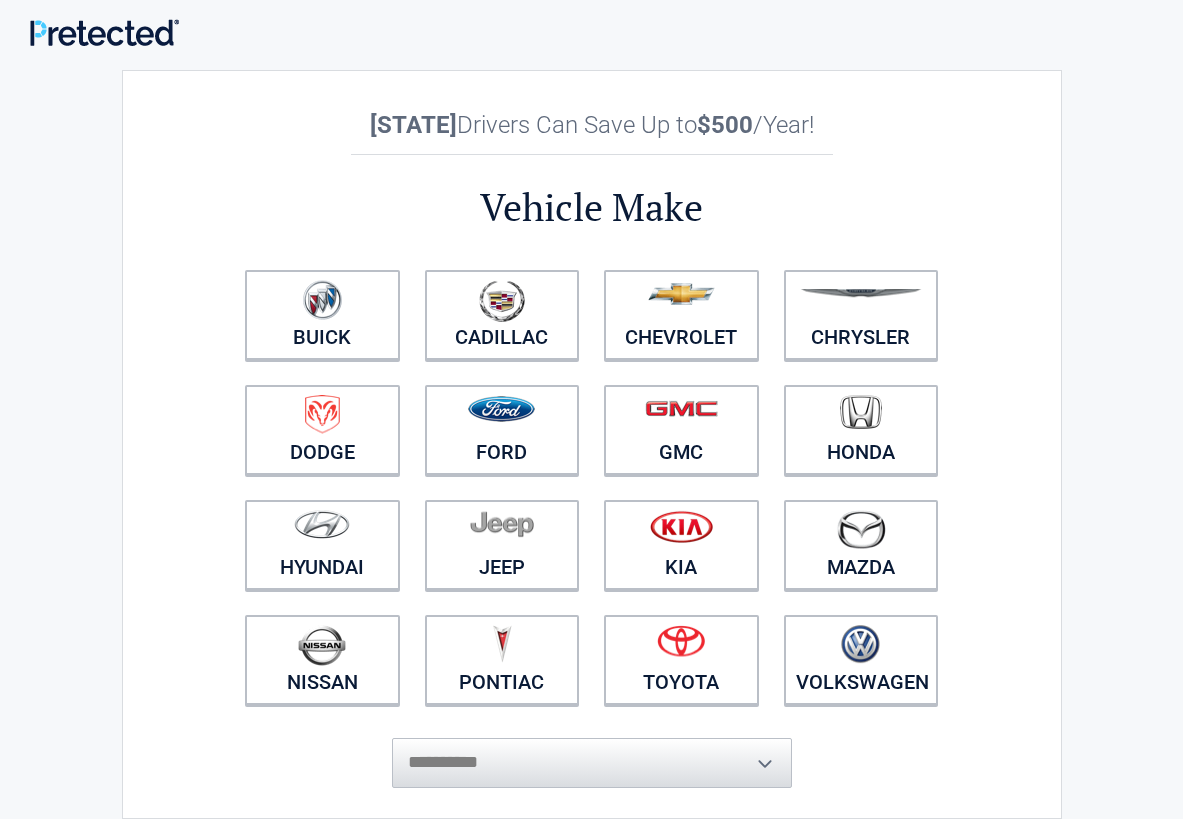 scroll, scrollTop: 0, scrollLeft: 0, axis: both 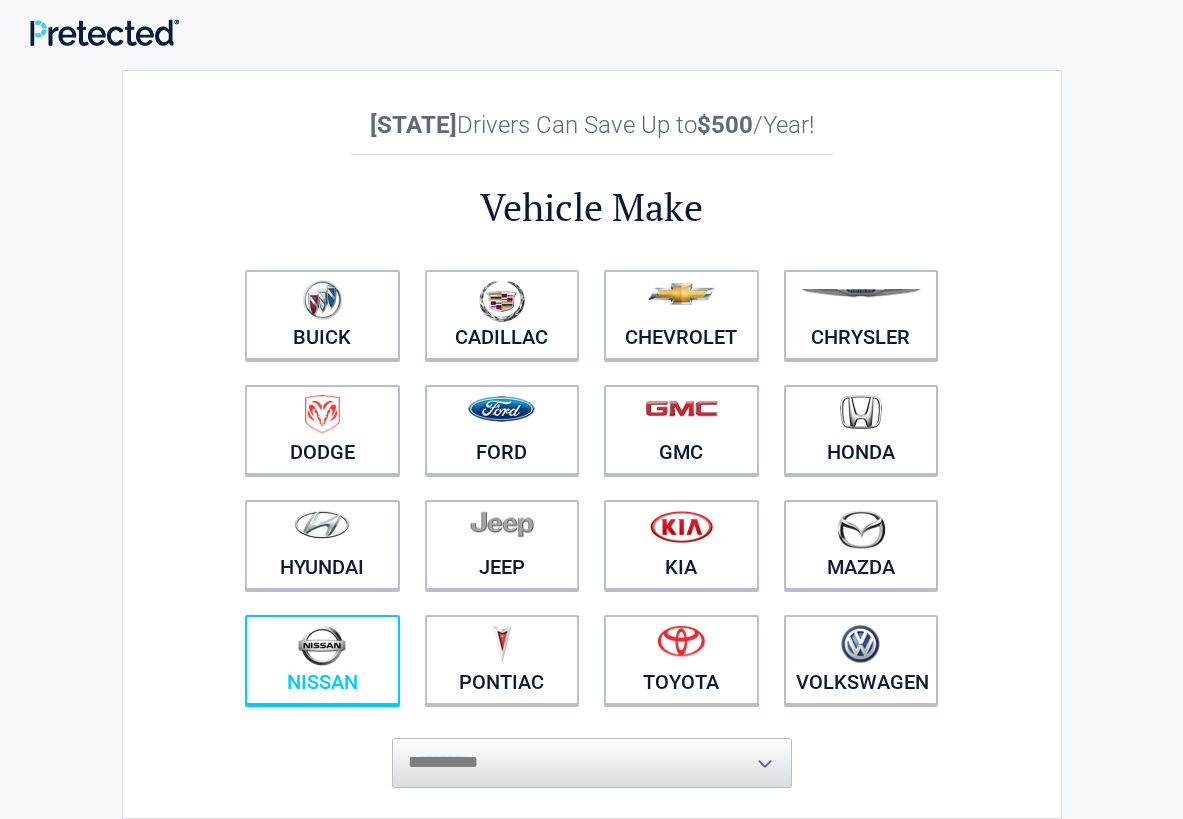 click at bounding box center [322, 647] 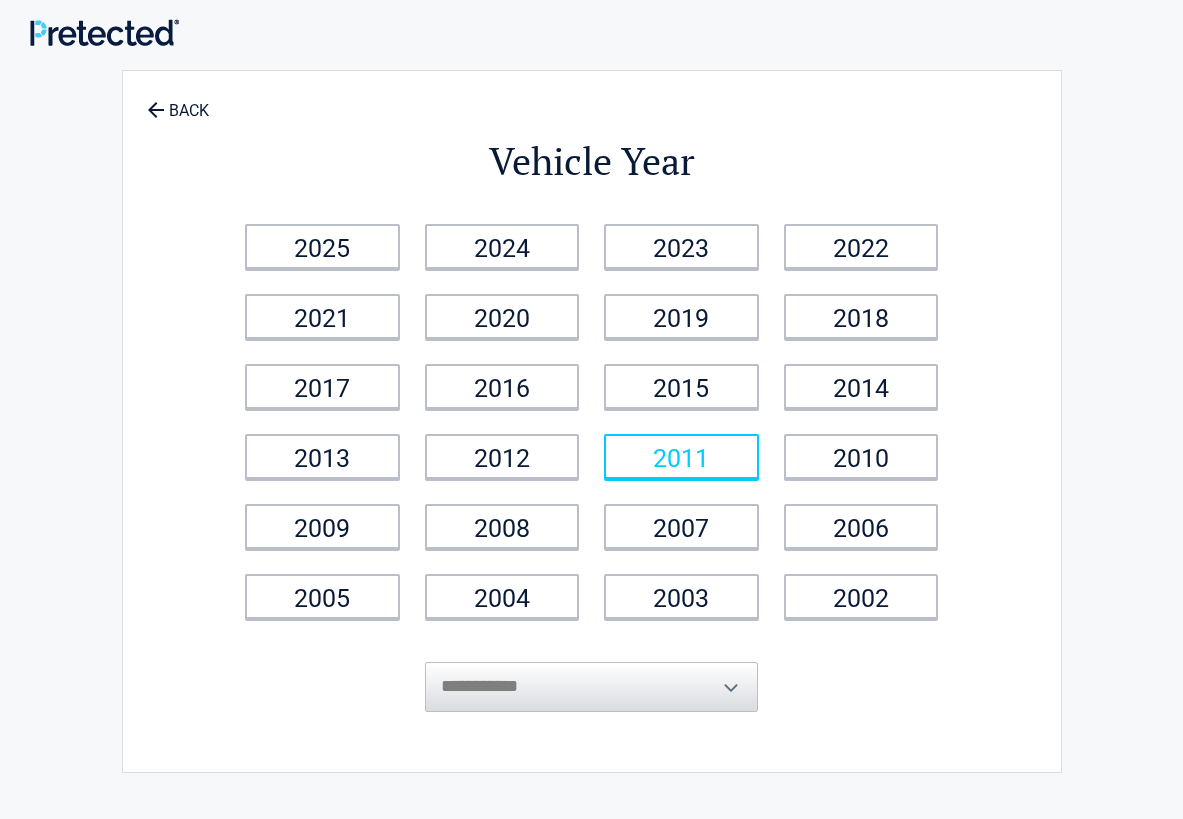 click on "2011" at bounding box center (681, 456) 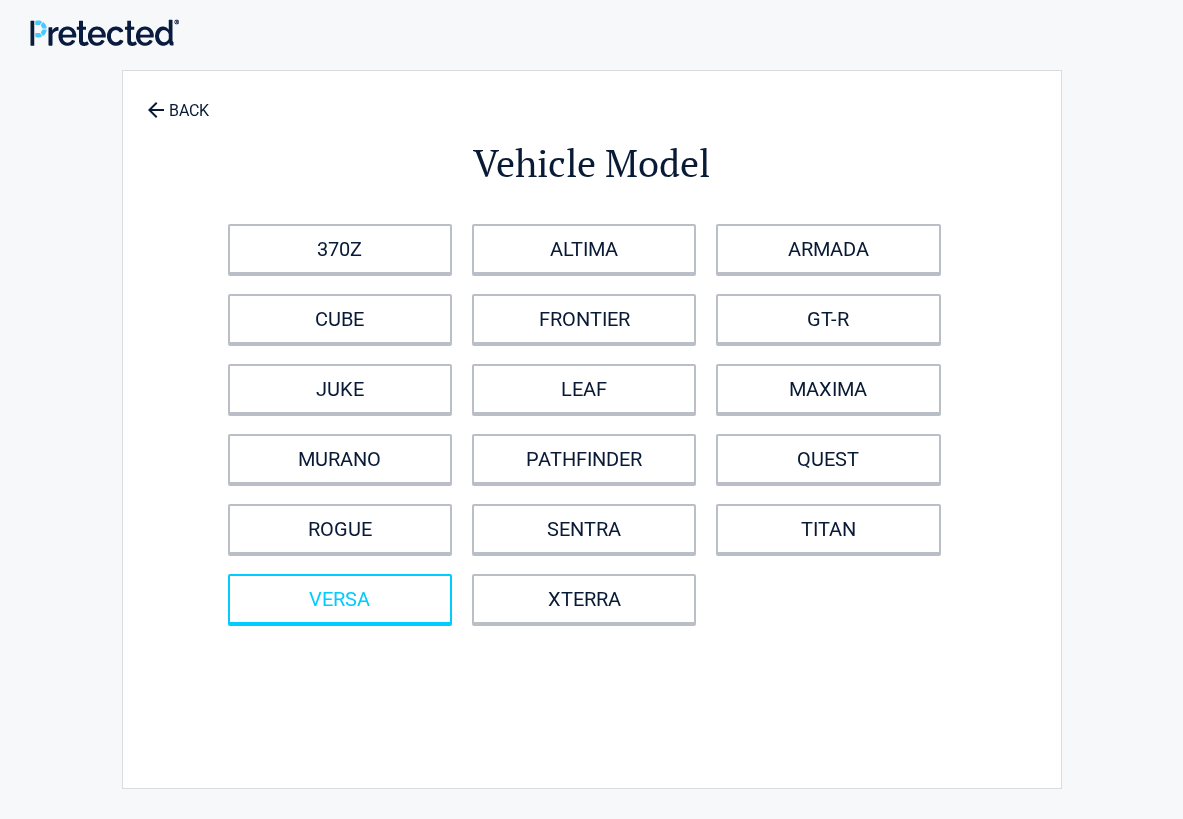 click on "VERSA" at bounding box center (340, 599) 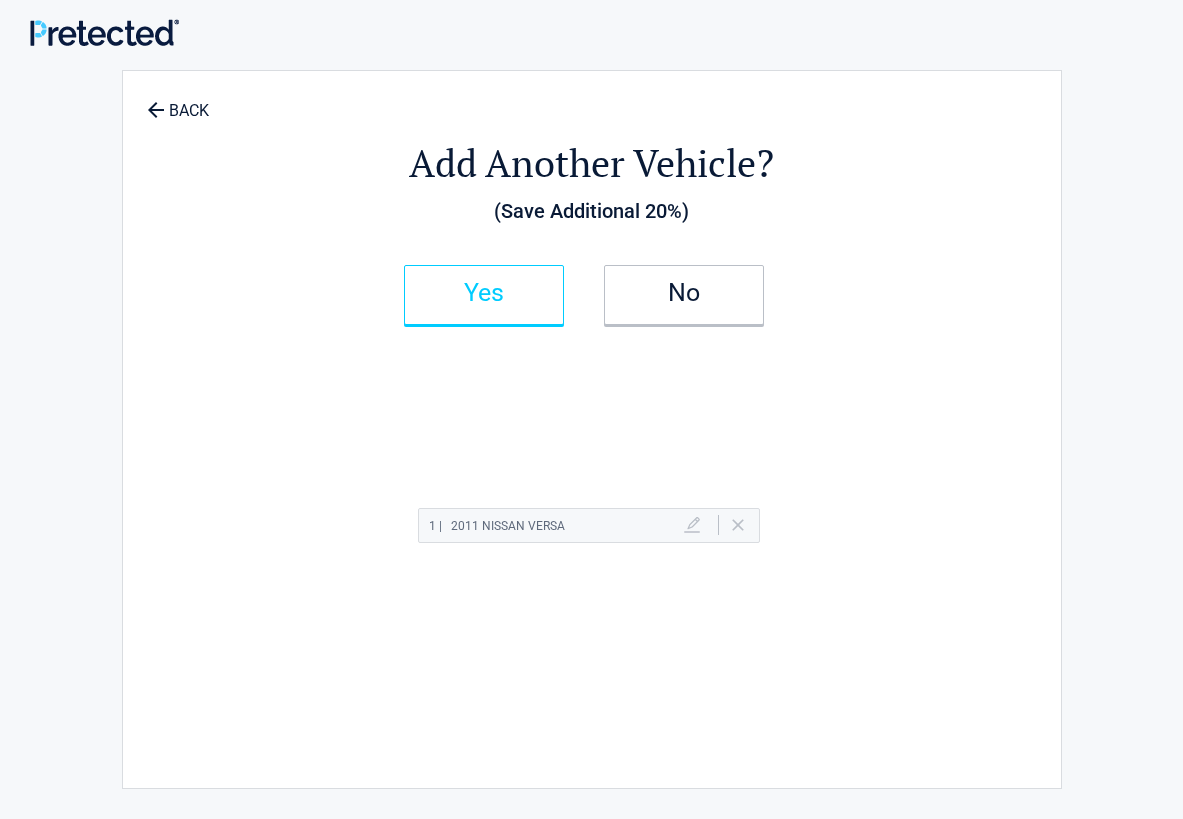 click on "Yes" at bounding box center (484, 293) 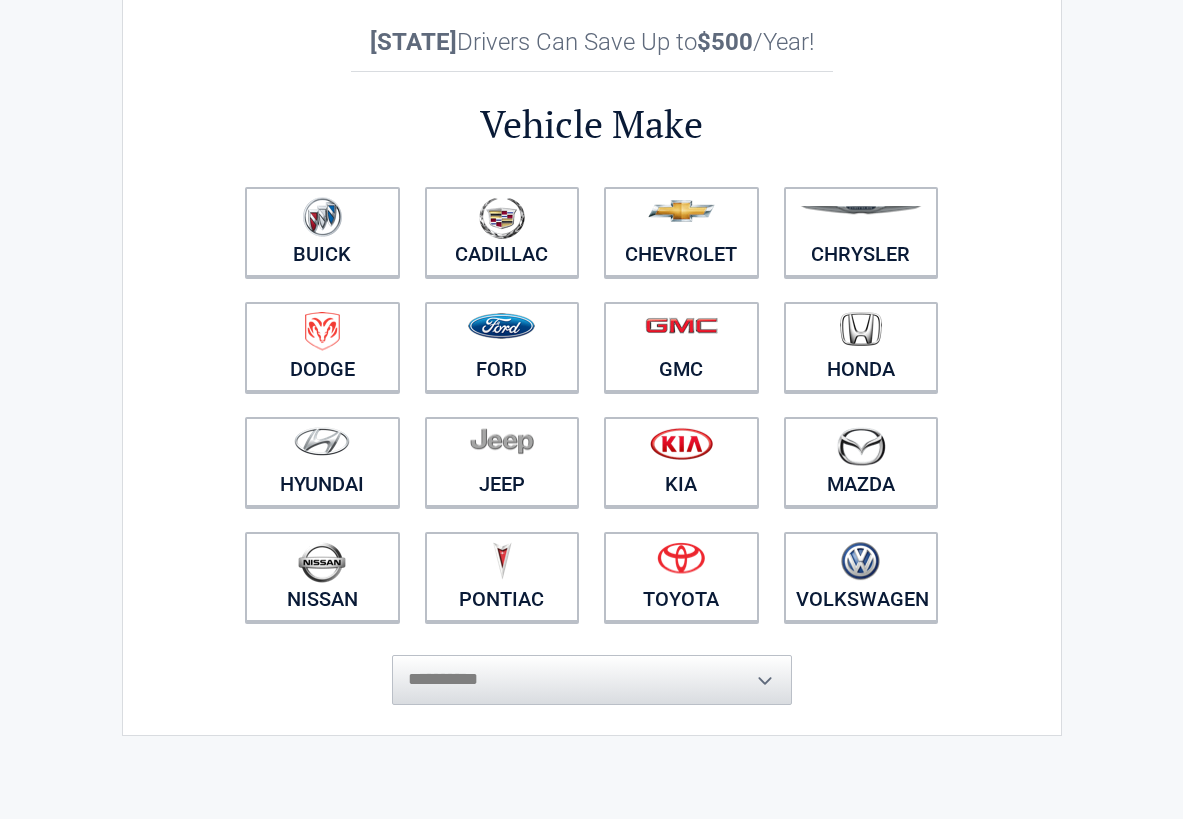 scroll, scrollTop: 82, scrollLeft: 0, axis: vertical 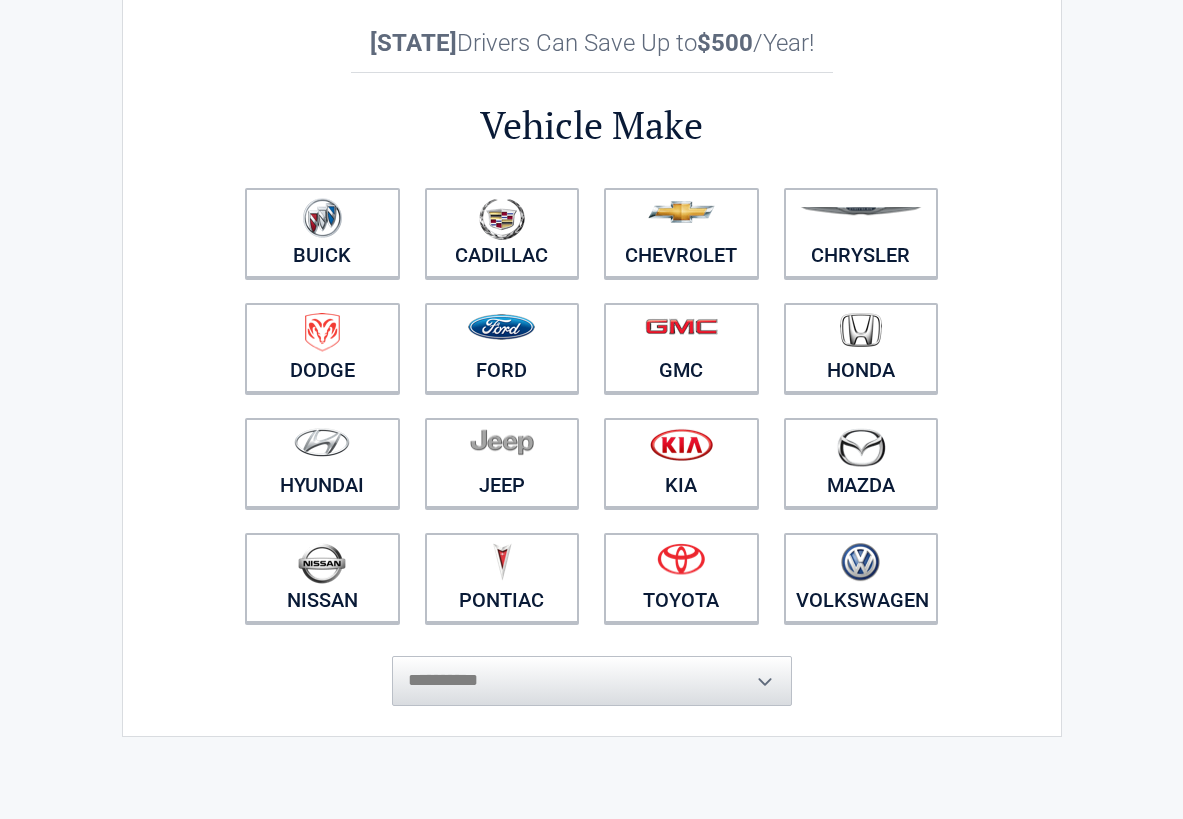 click on "**********" at bounding box center [592, 671] 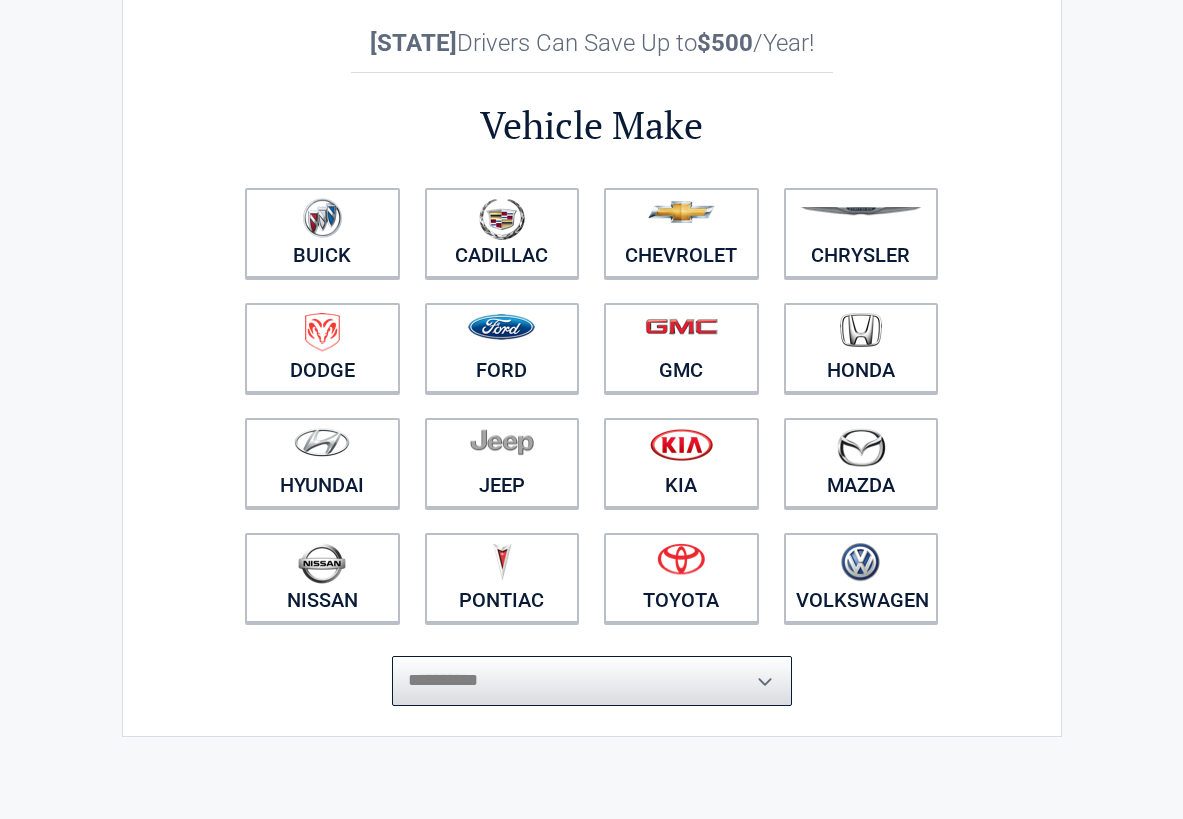 select on "****" 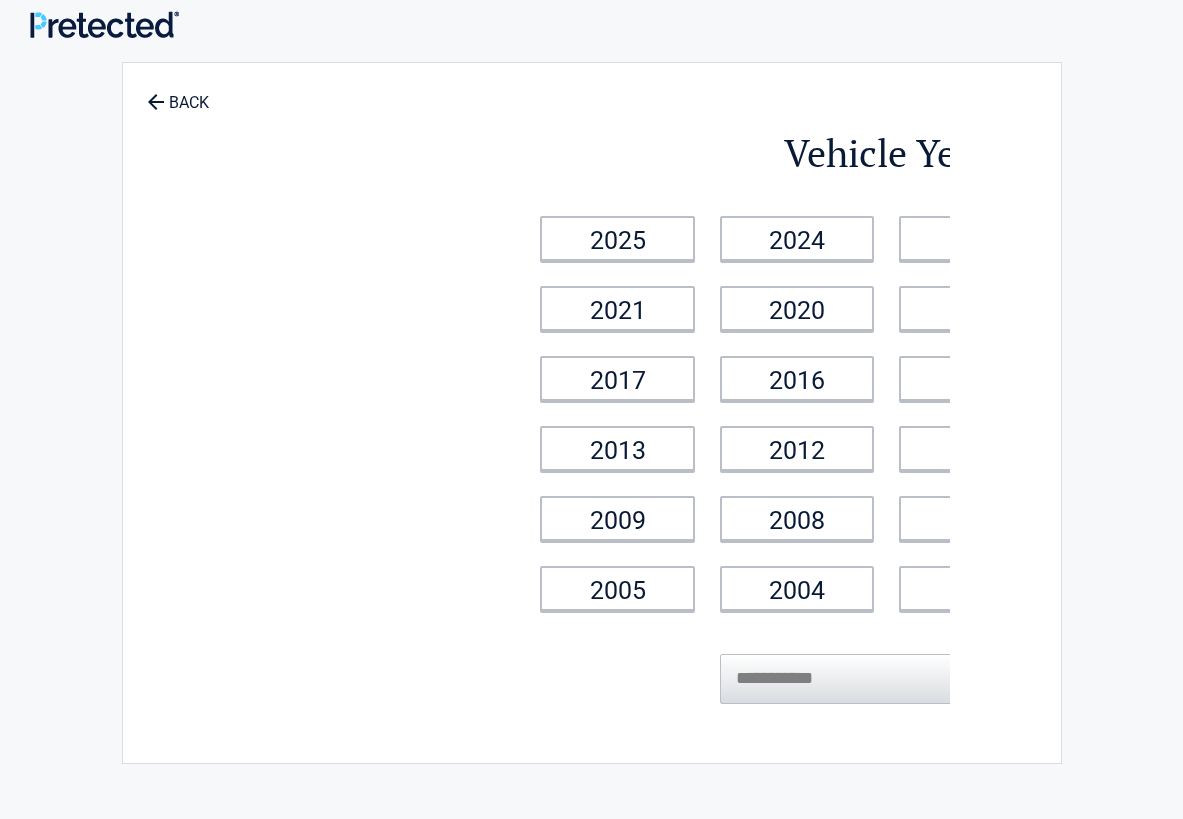 scroll, scrollTop: 0, scrollLeft: 0, axis: both 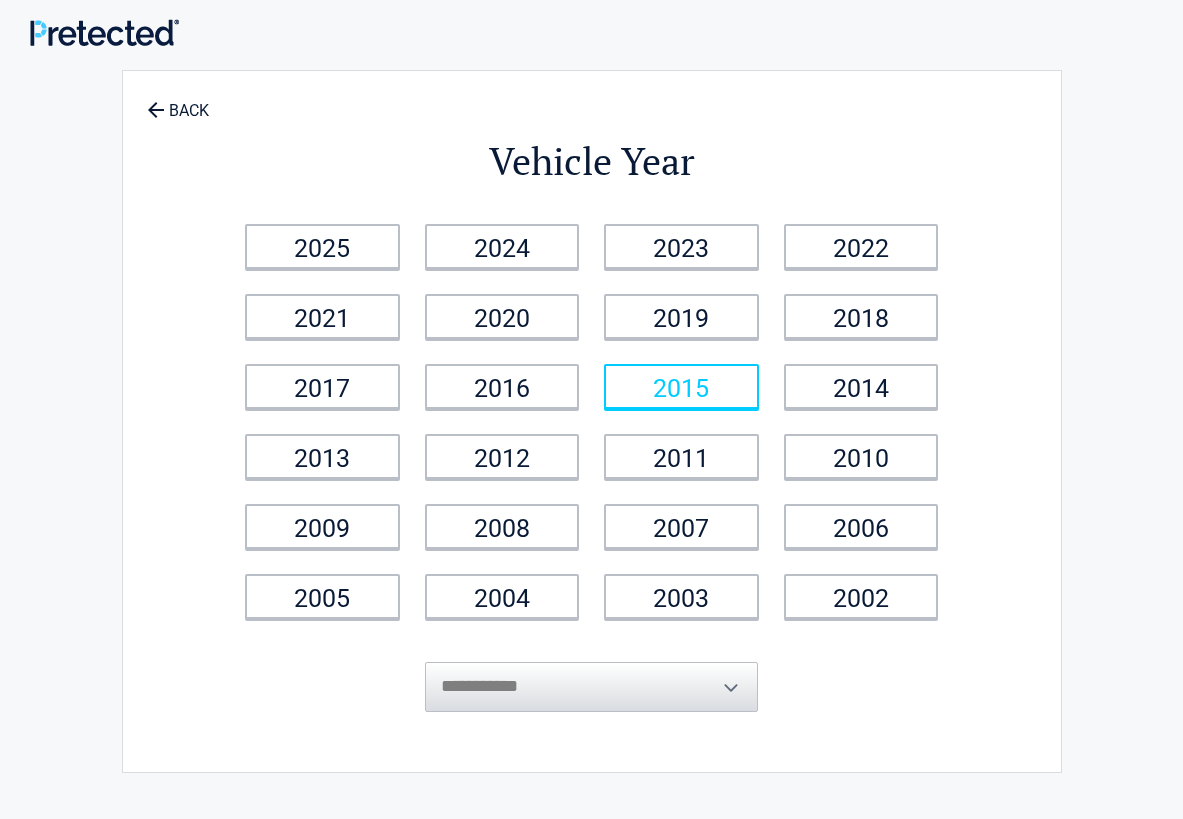 click on "2015" at bounding box center [681, 386] 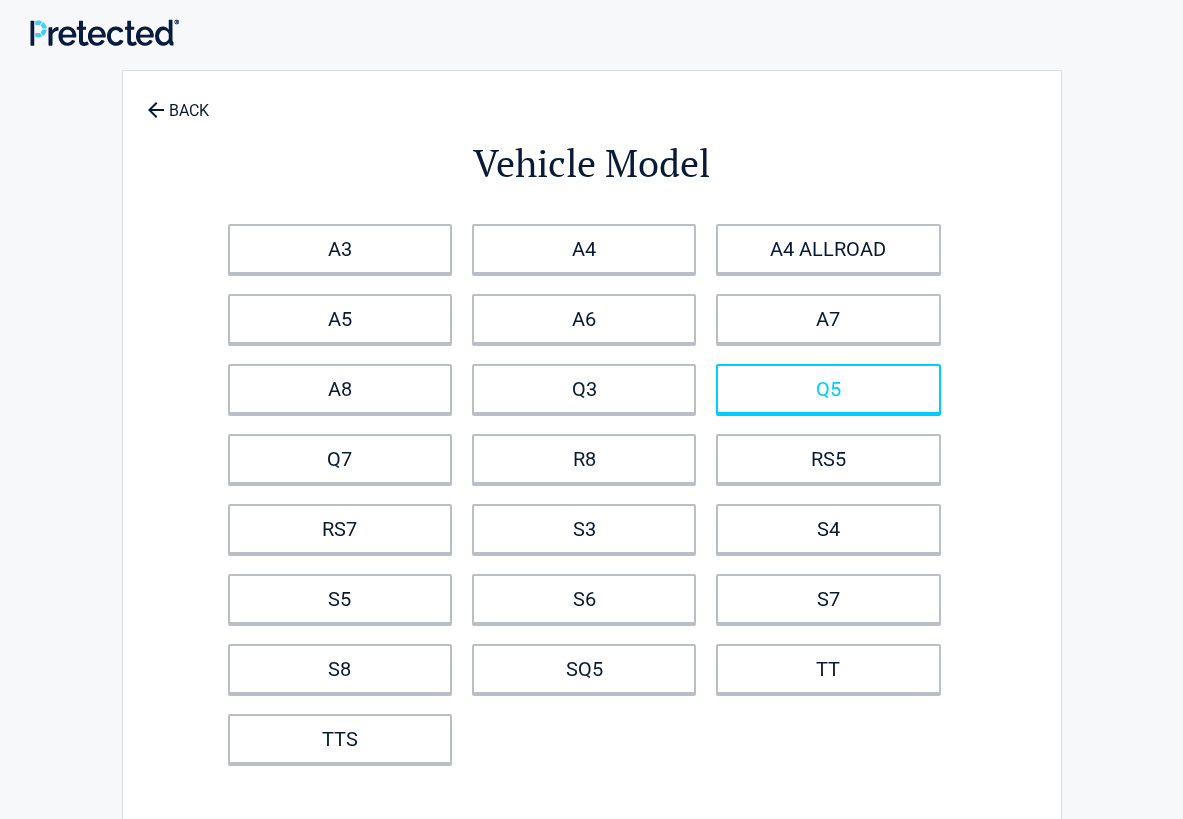 click on "Q5" at bounding box center (828, 389) 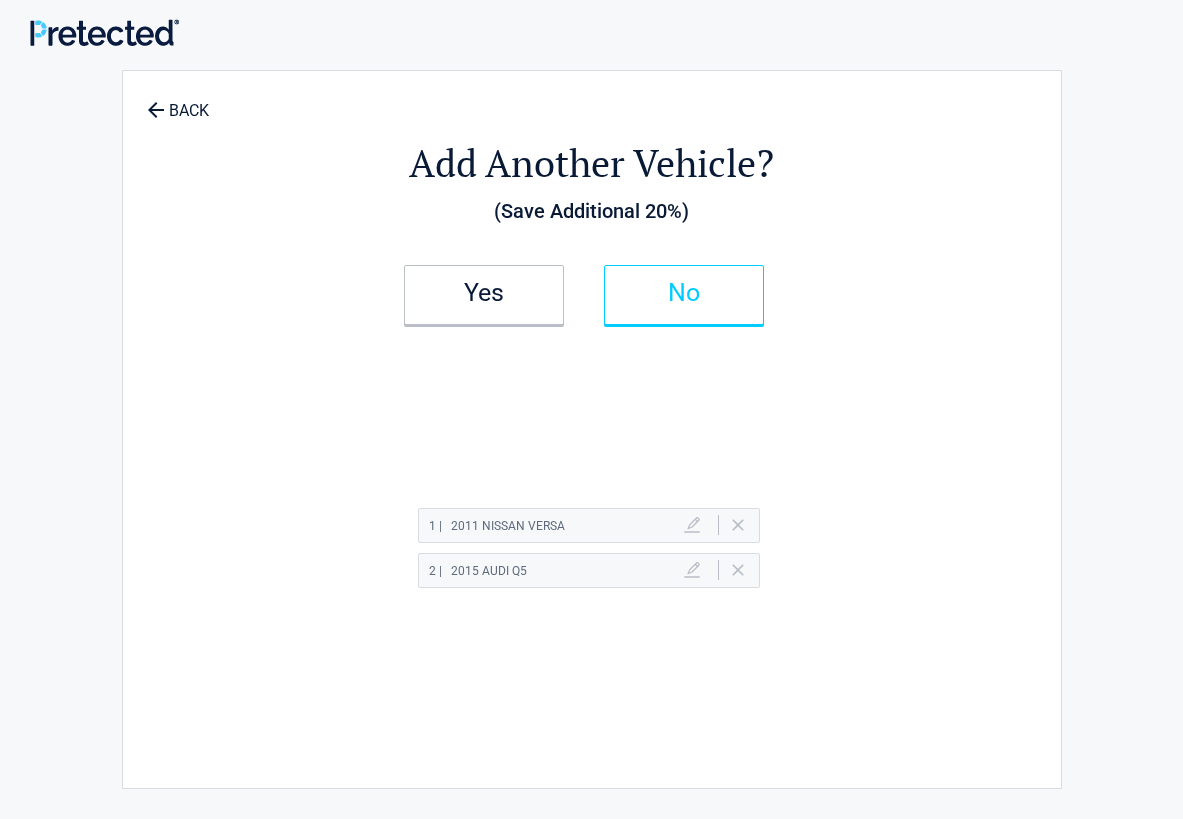 click on "No" at bounding box center (684, 293) 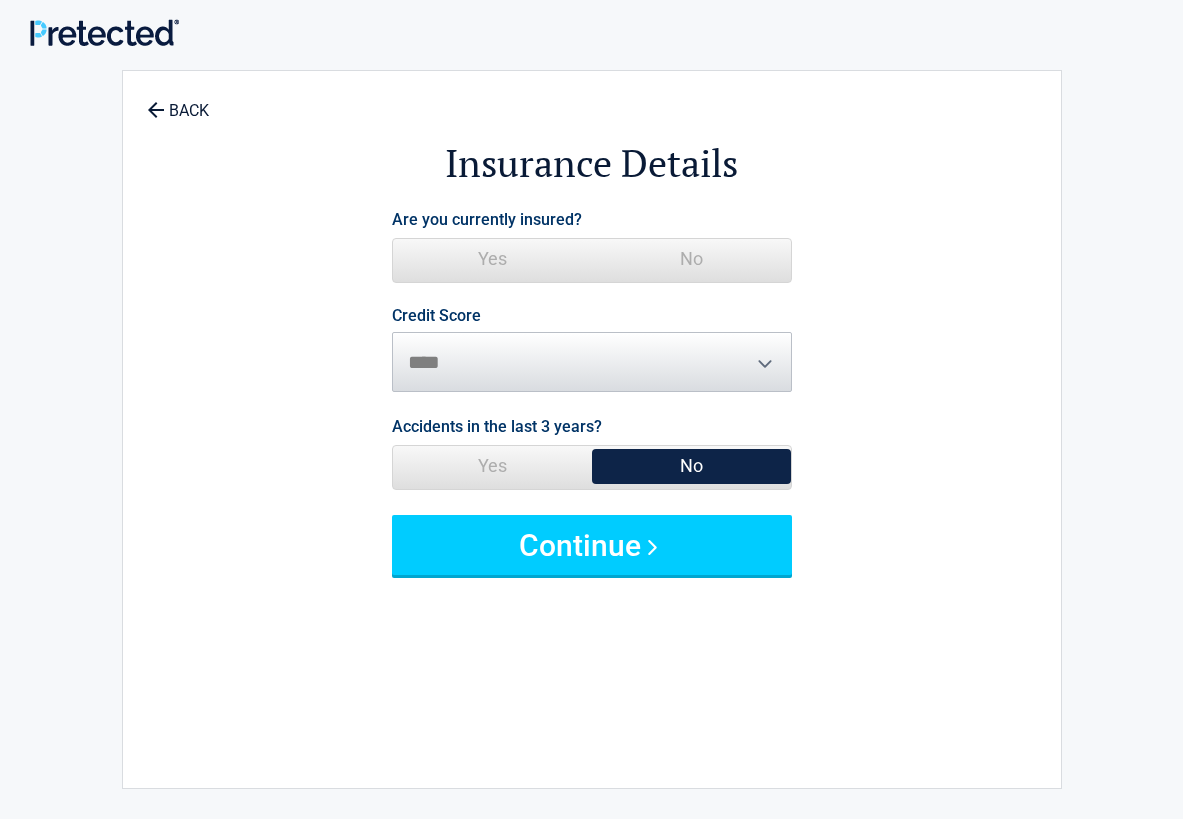 click on "No" at bounding box center (691, 259) 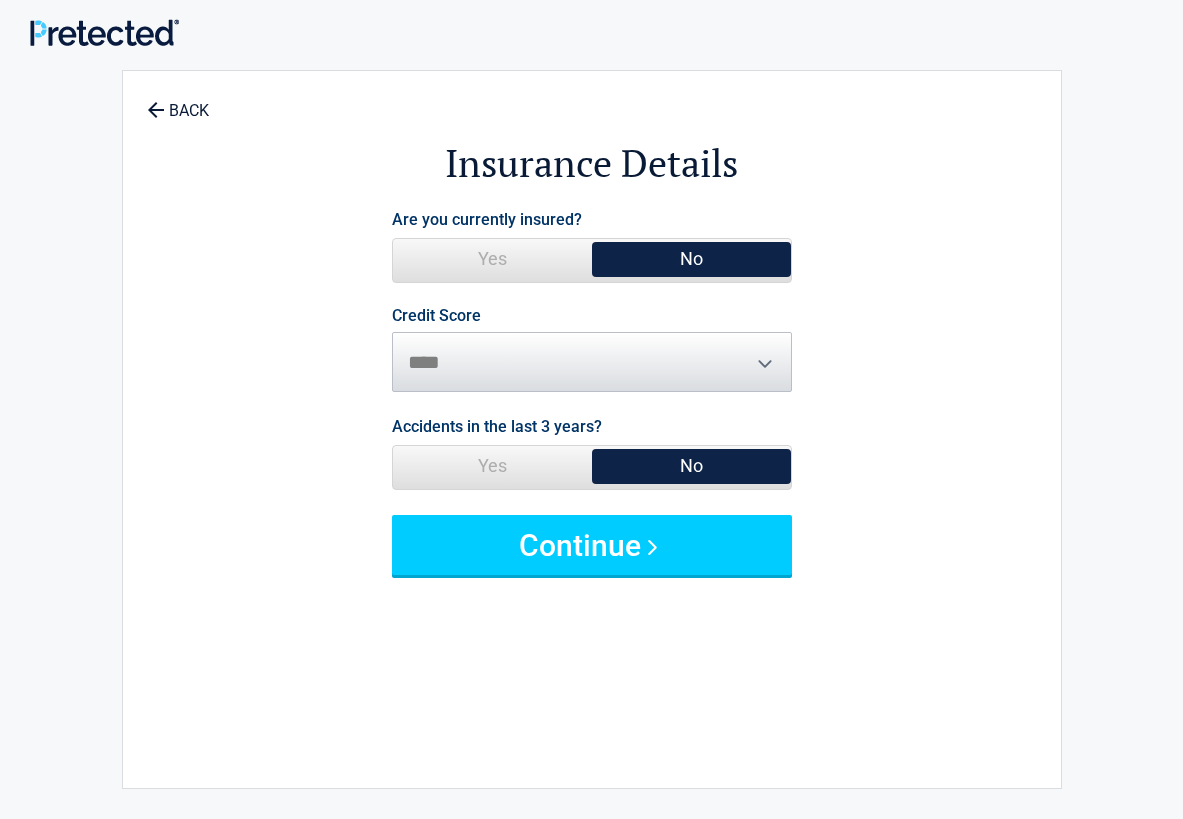 click on "Yes" at bounding box center (492, 259) 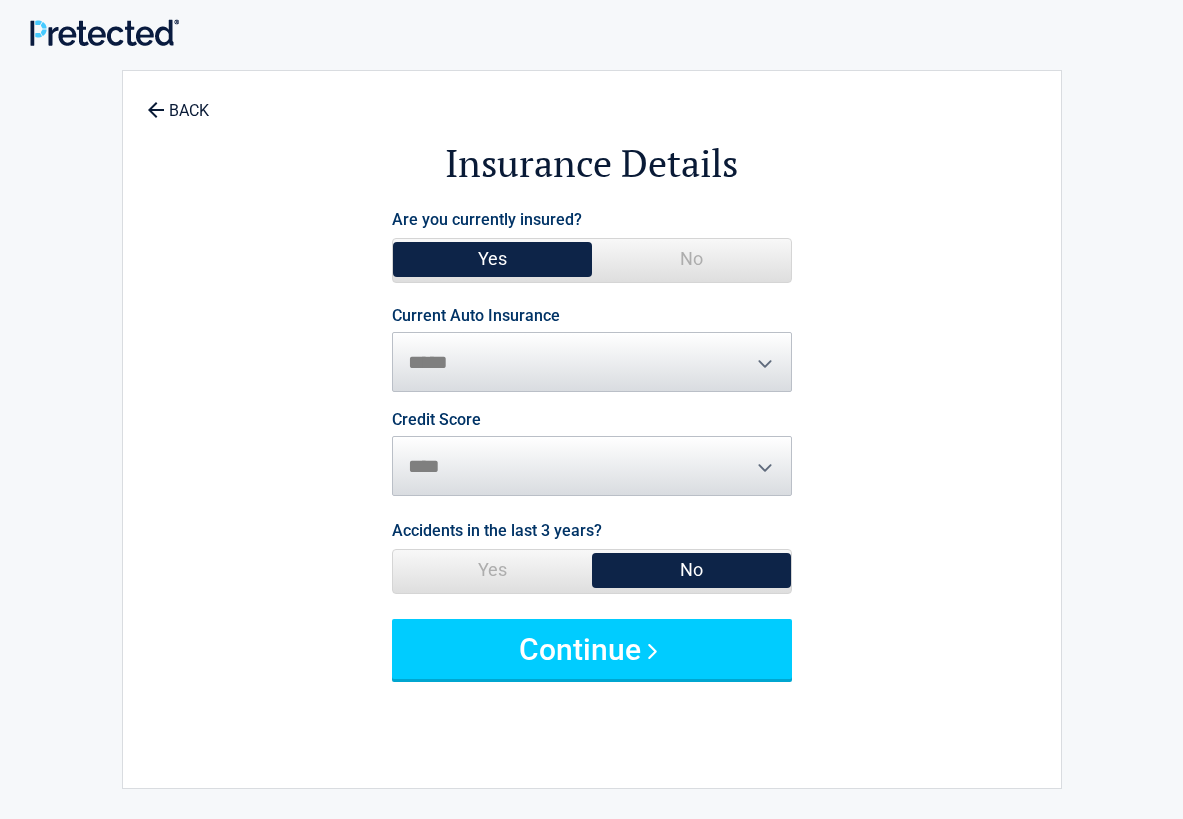 click on "**********" at bounding box center [592, 350] 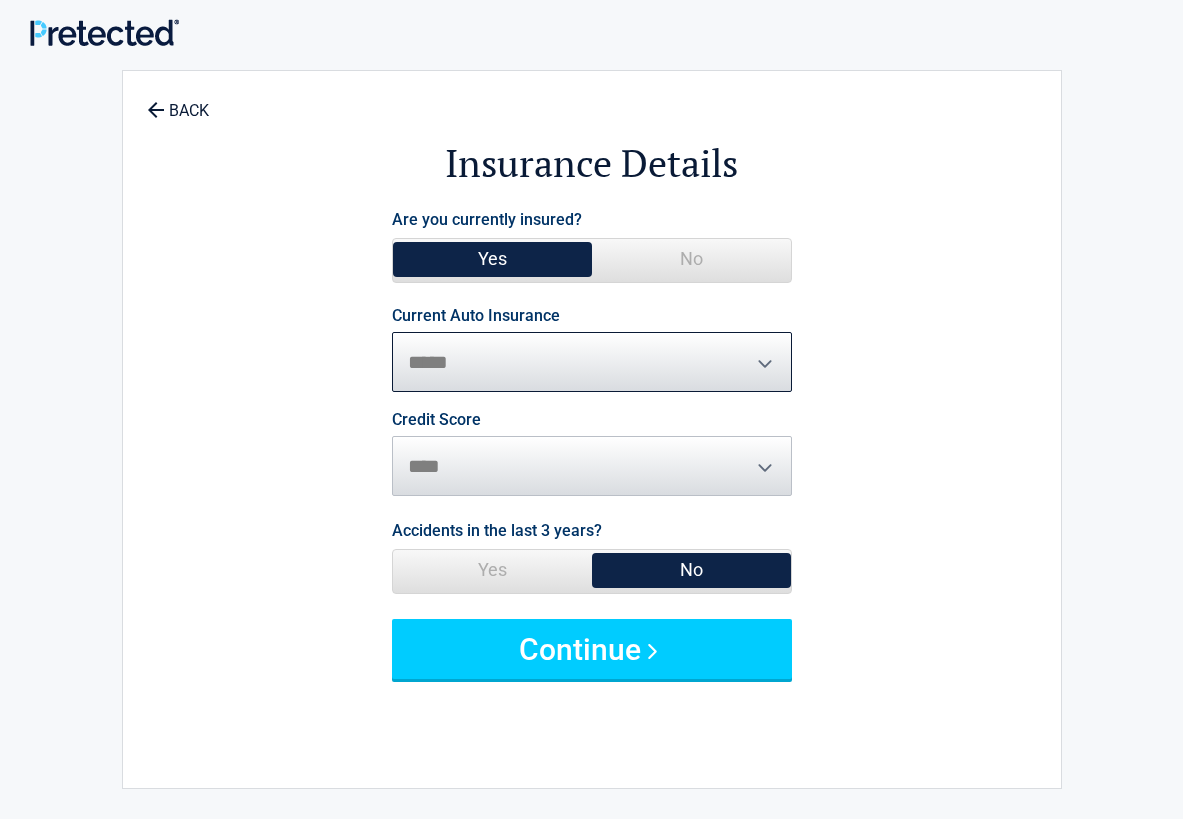 select on "**********" 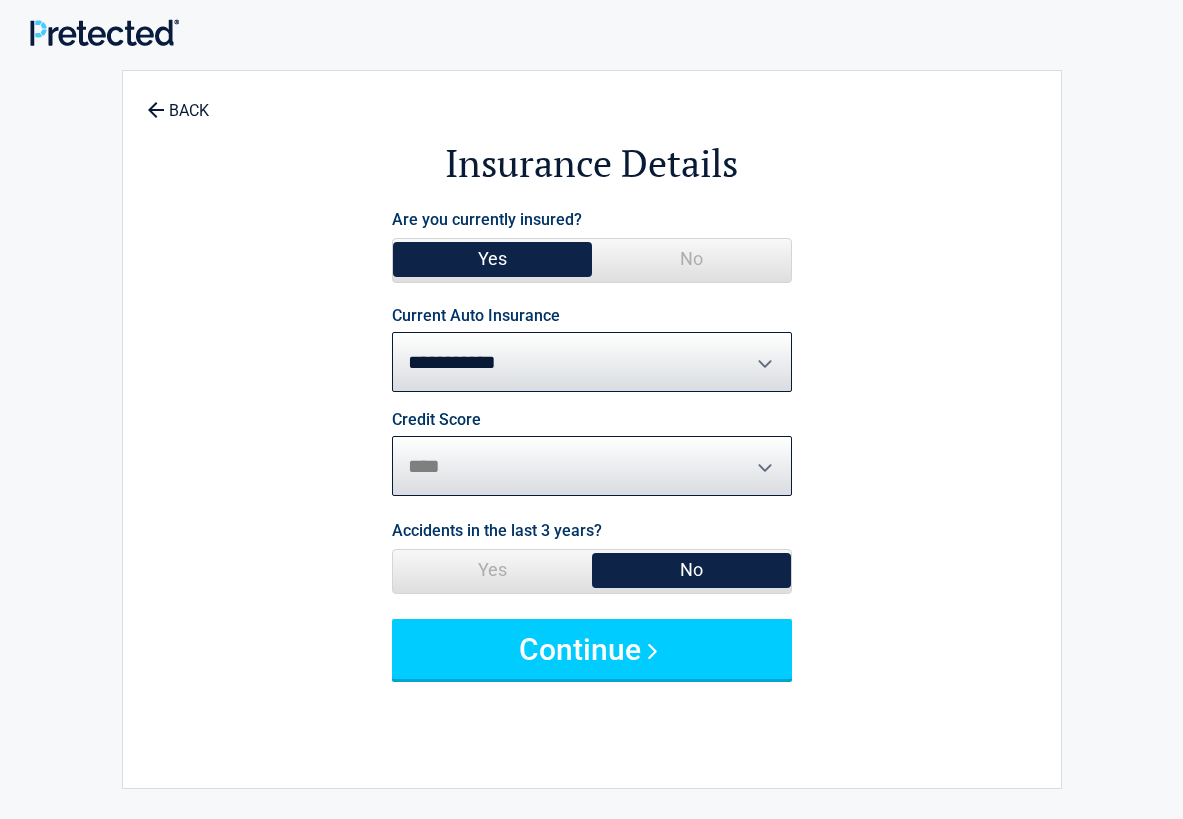select on "*********" 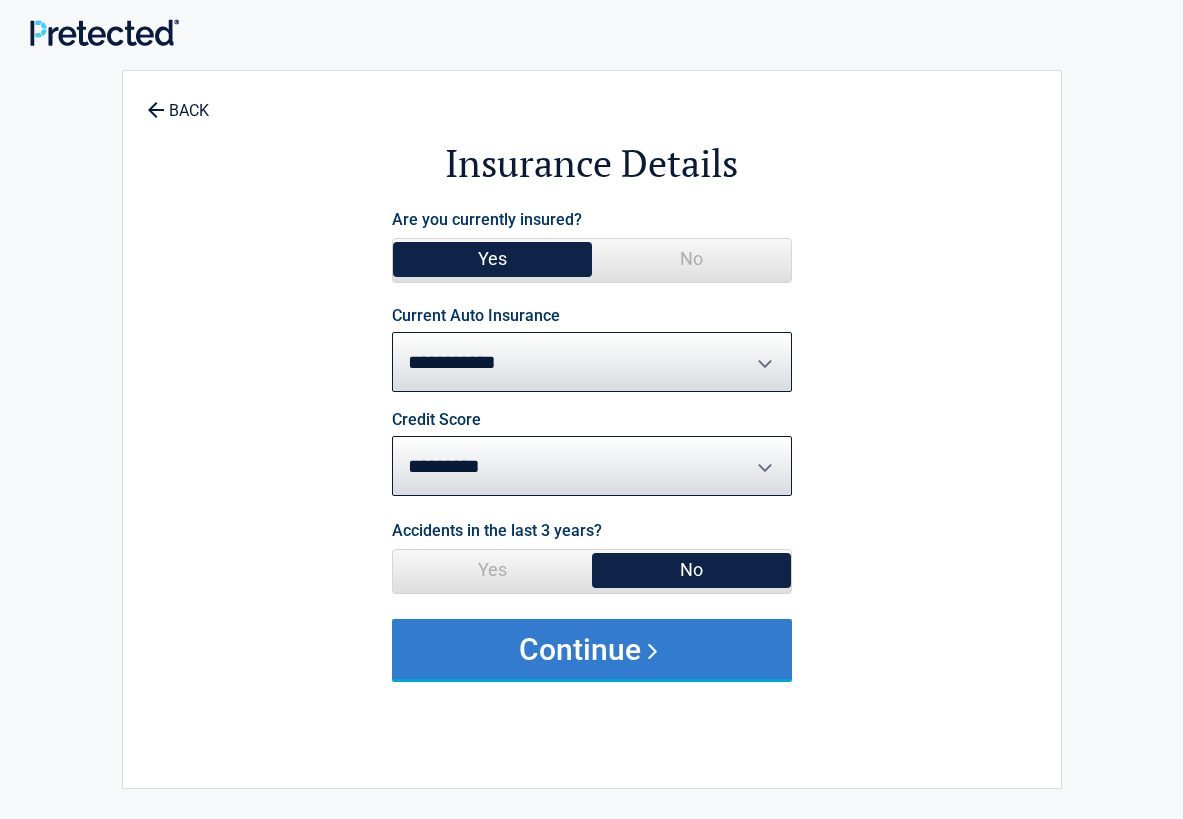 click on "Continue" at bounding box center [592, 649] 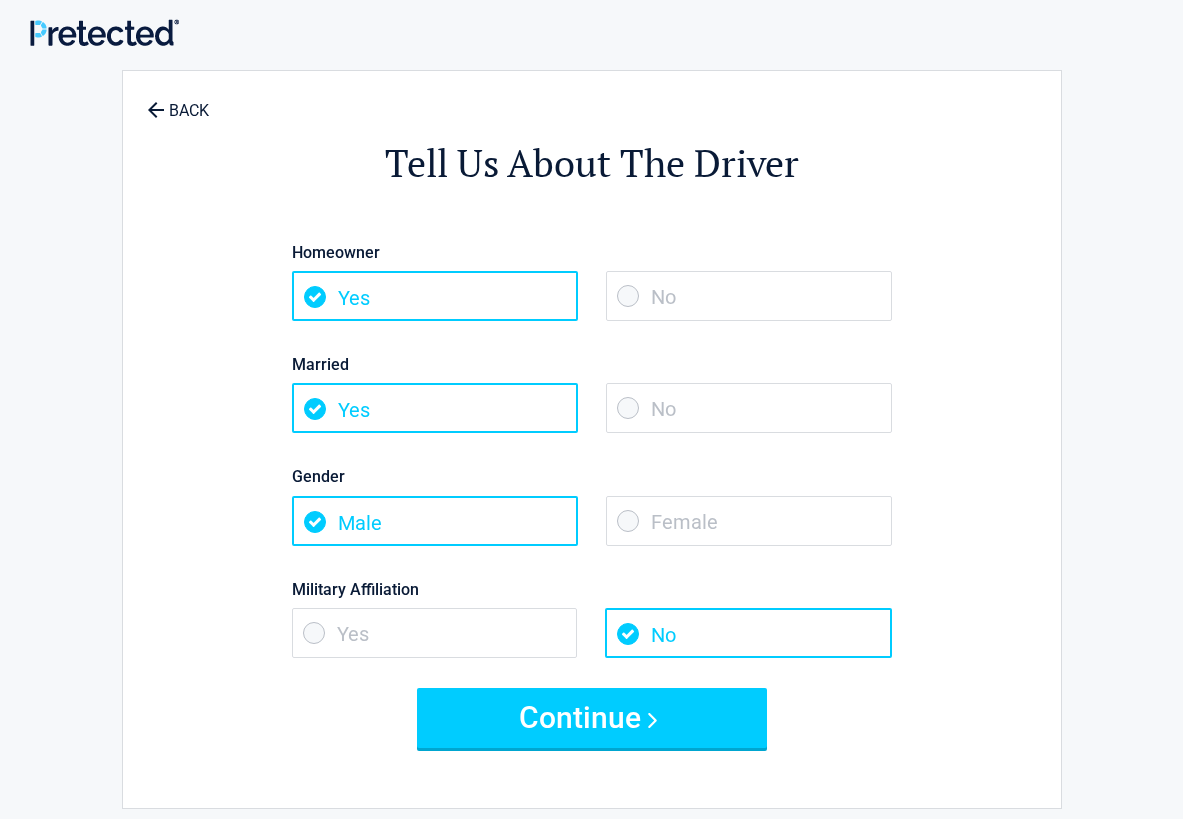 click on "No" at bounding box center (749, 296) 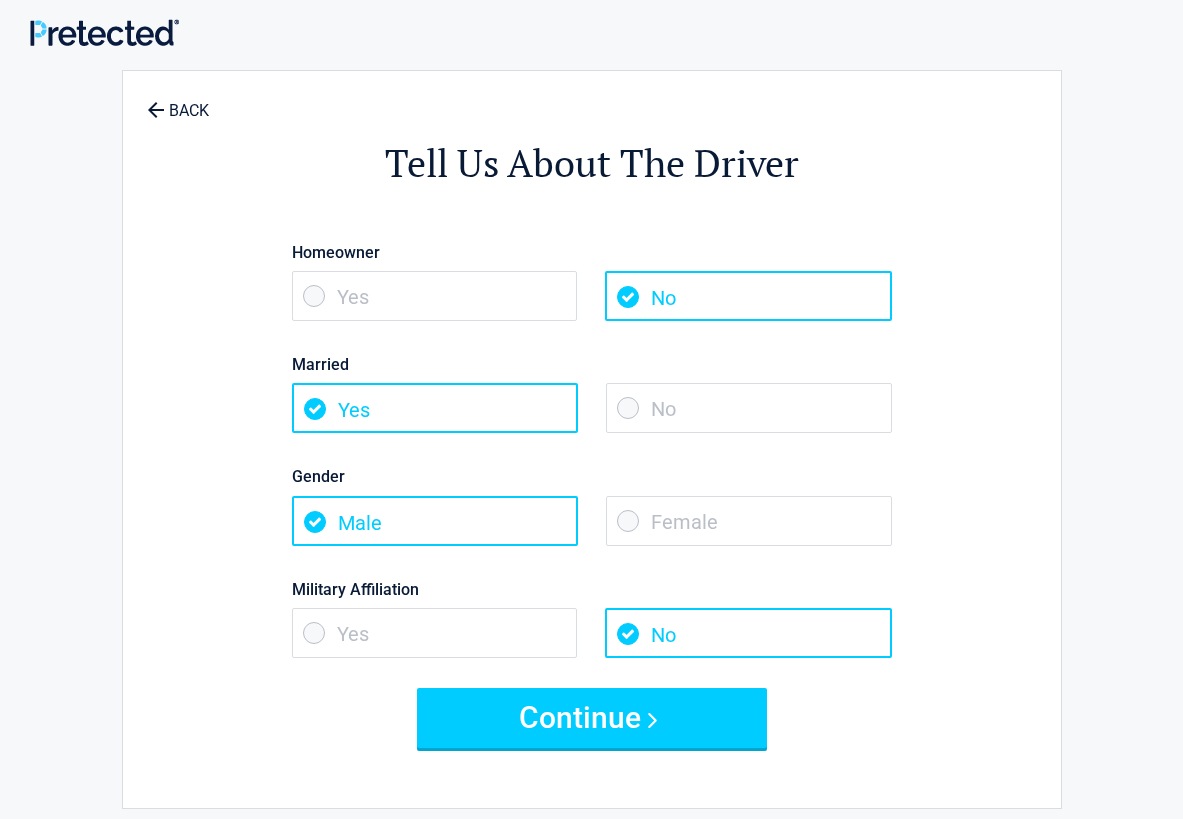 click on "No" at bounding box center [749, 408] 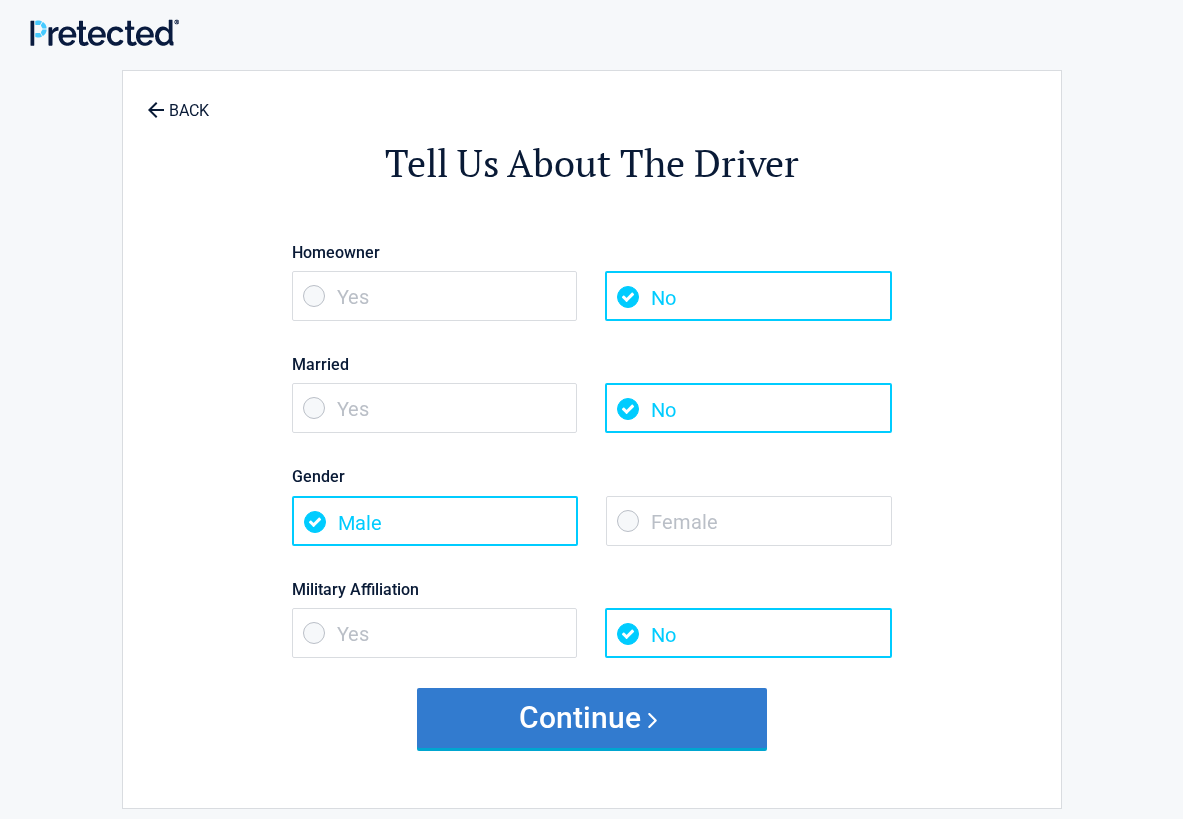 click on "Continue" at bounding box center [592, 718] 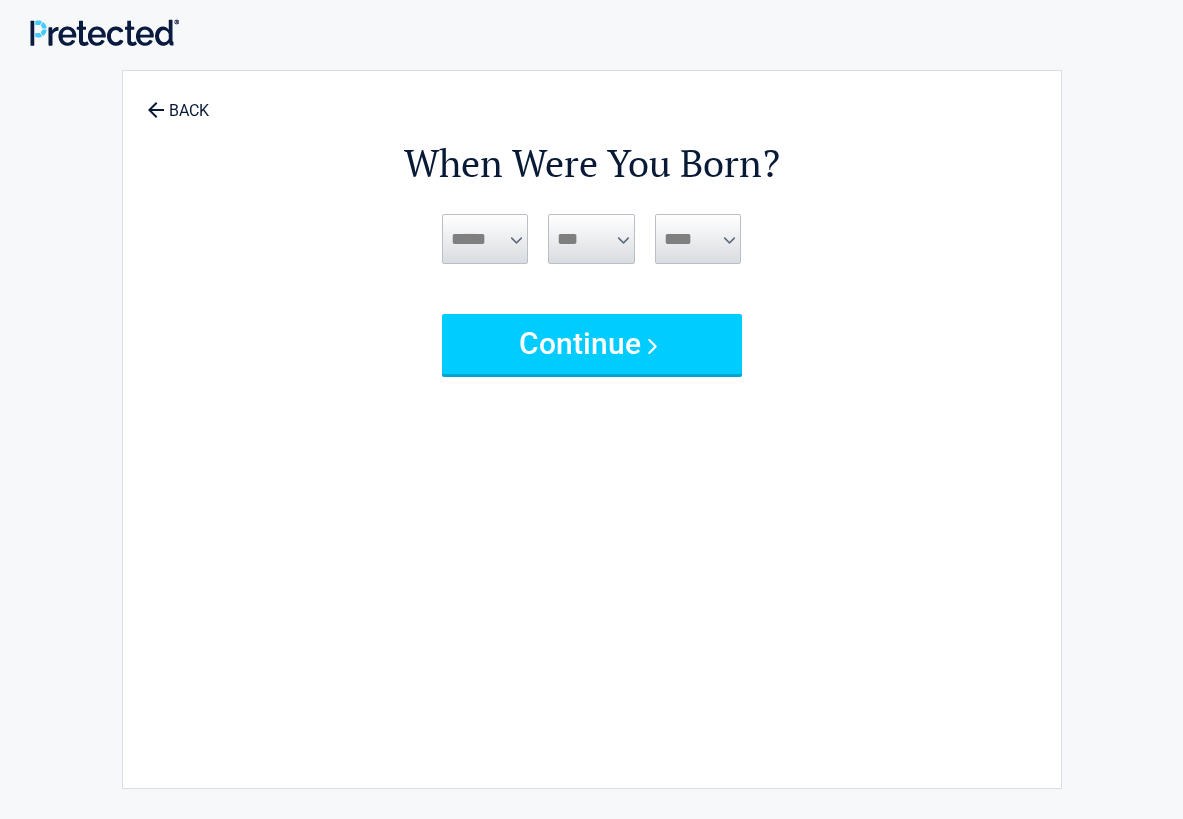 click on "*****
***
***
***
***
***
***
***
***
***
***
***
***" at bounding box center [485, 239] 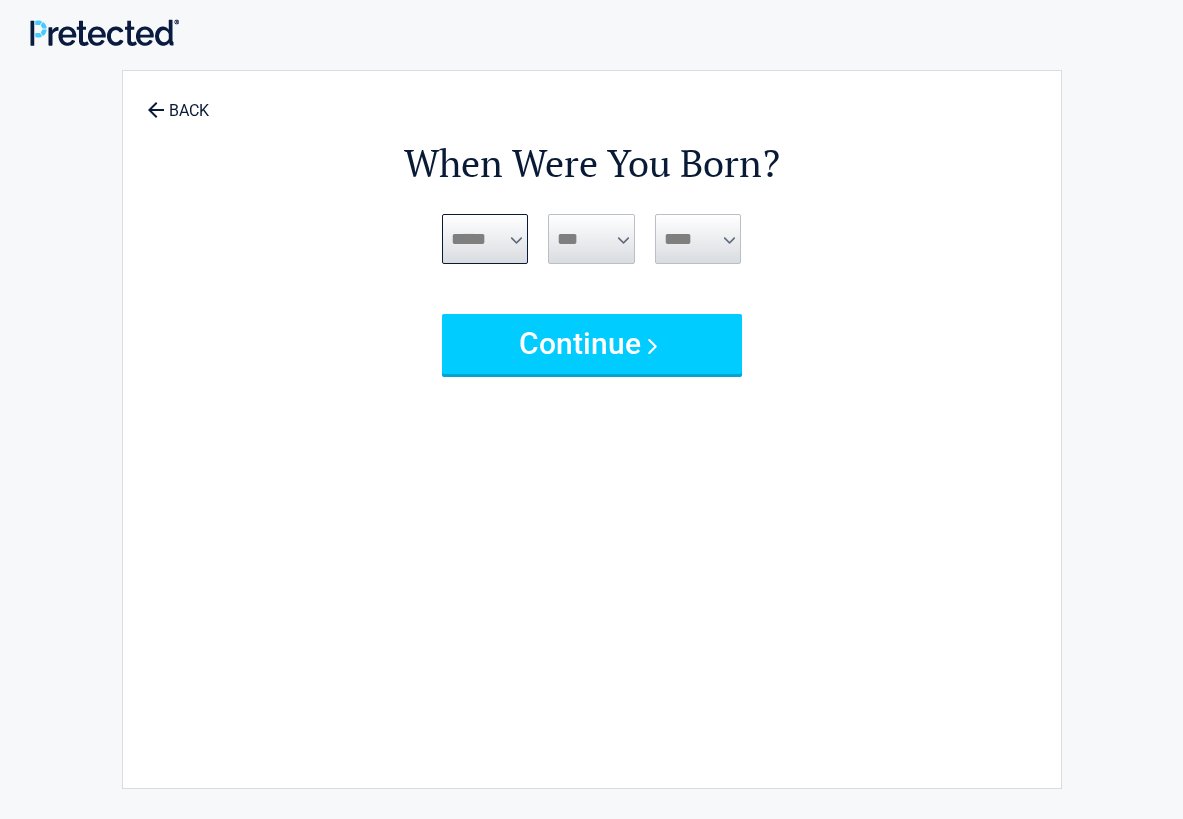 select on "*" 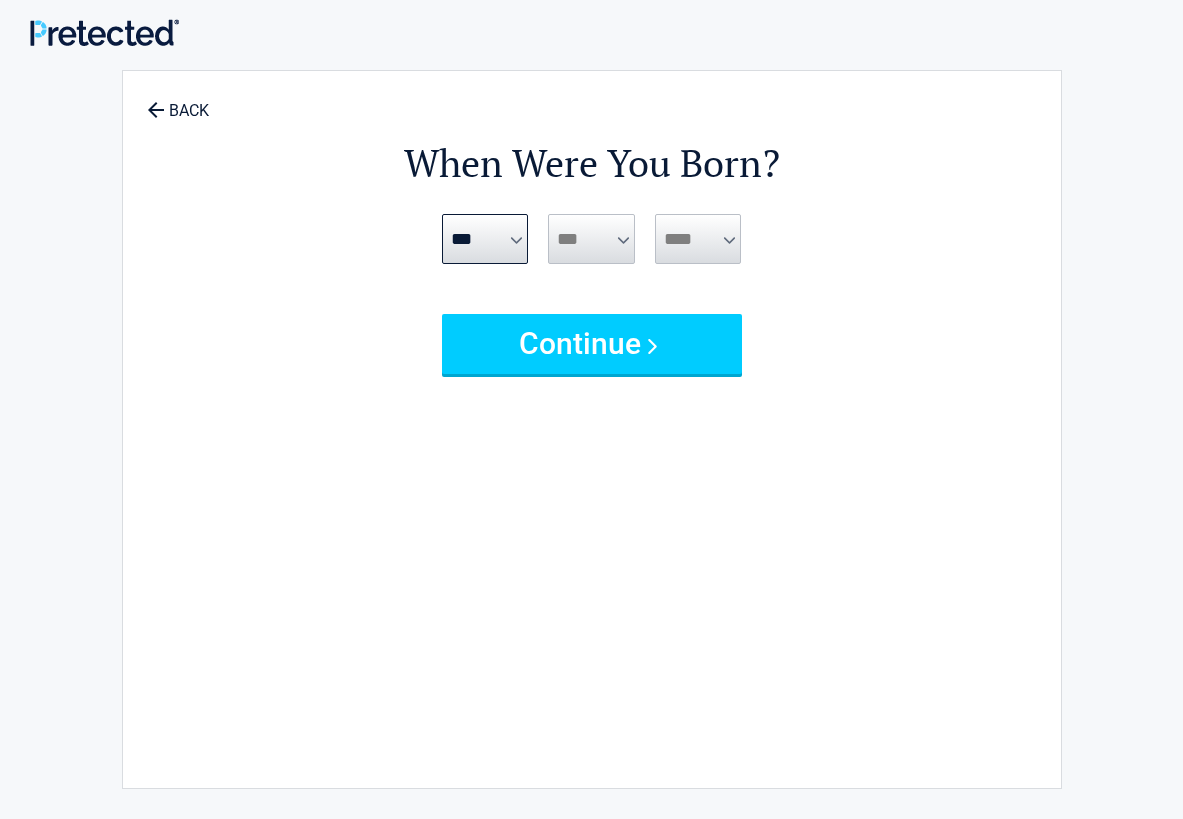 click on "*** * * * * * * * * * ** ** ** ** ** ** ** ** ** ** ** ** ** ** ** ** ** ** ** ** **" at bounding box center (591, 239) 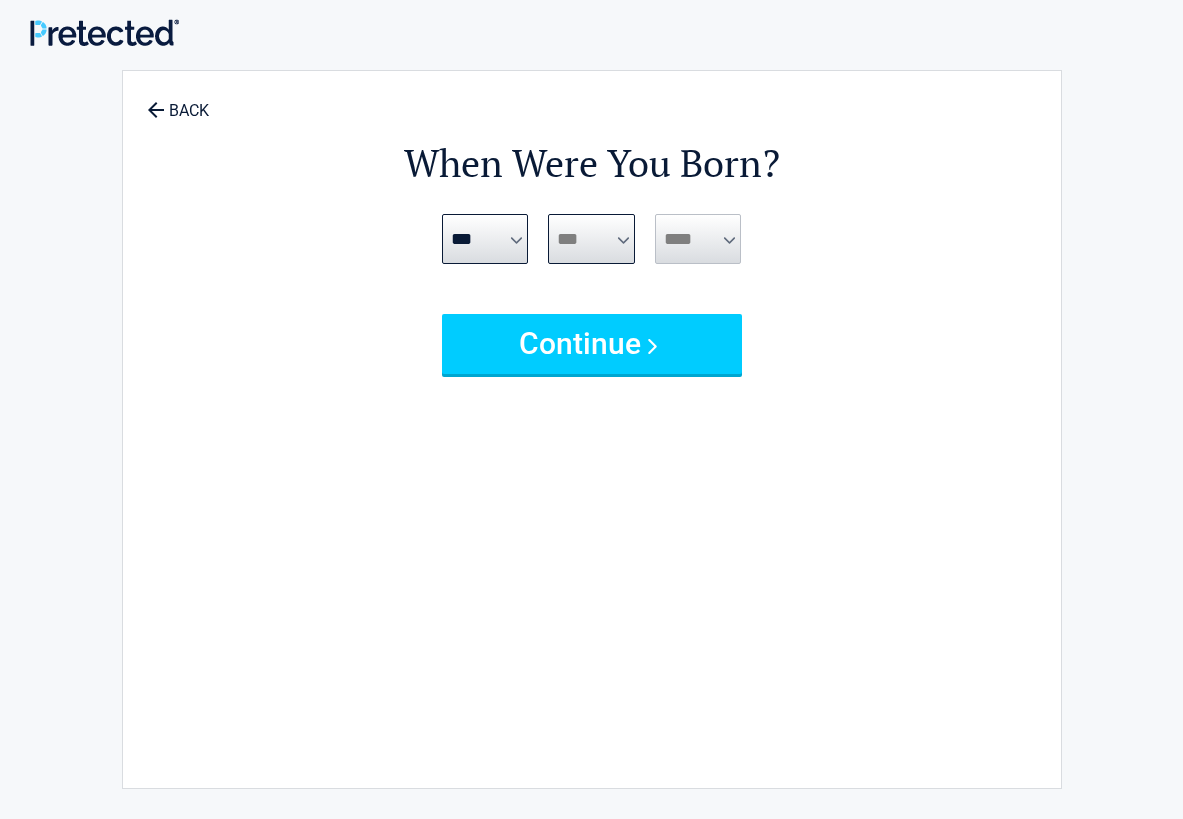 select on "*" 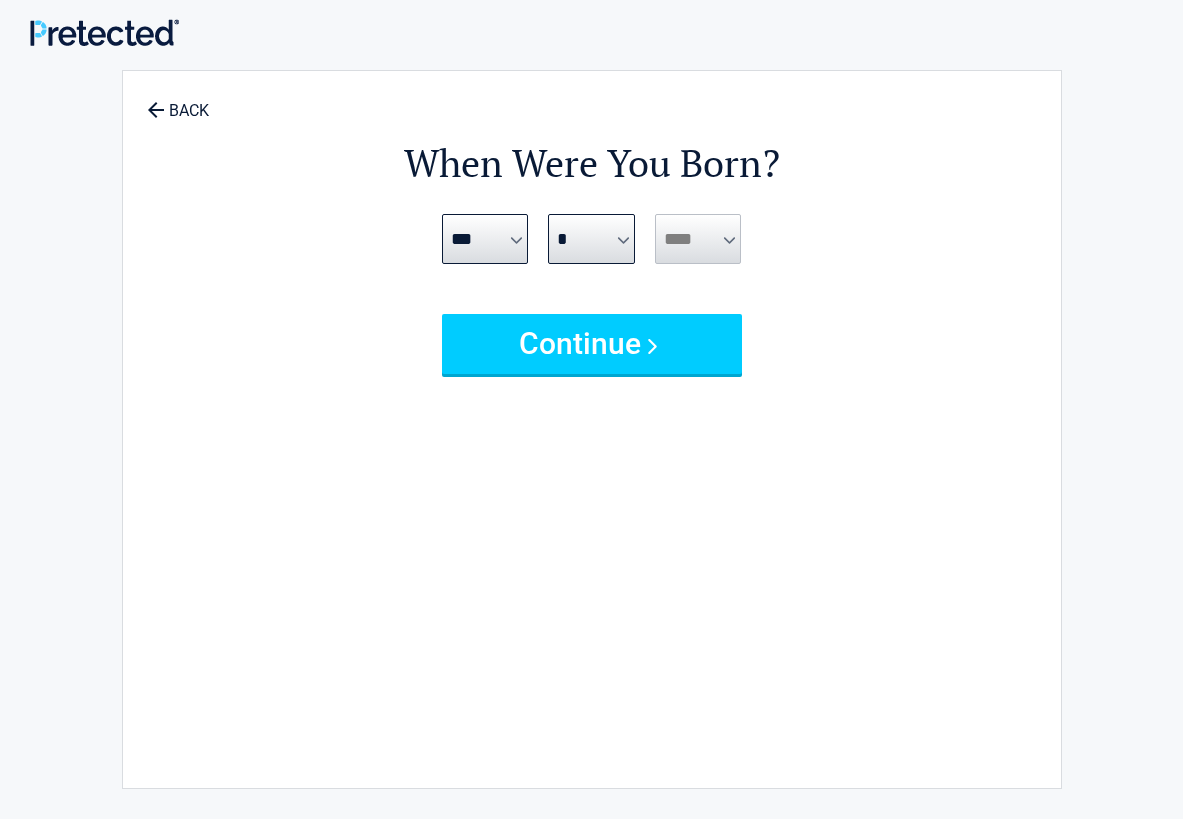 click on "****
****
****
****
****
****
****
****
****
****
****
****
****
****
****
****
****
****
****
****
****
****
****
****
****
****
****
****
****
****
****
****
****
****
****
****
****
****
****
****
****
****
****
****
****
****
****
****
****
****
****
****
****
****
****
****
****
****
****
****
****
****
**** ****" at bounding box center (698, 239) 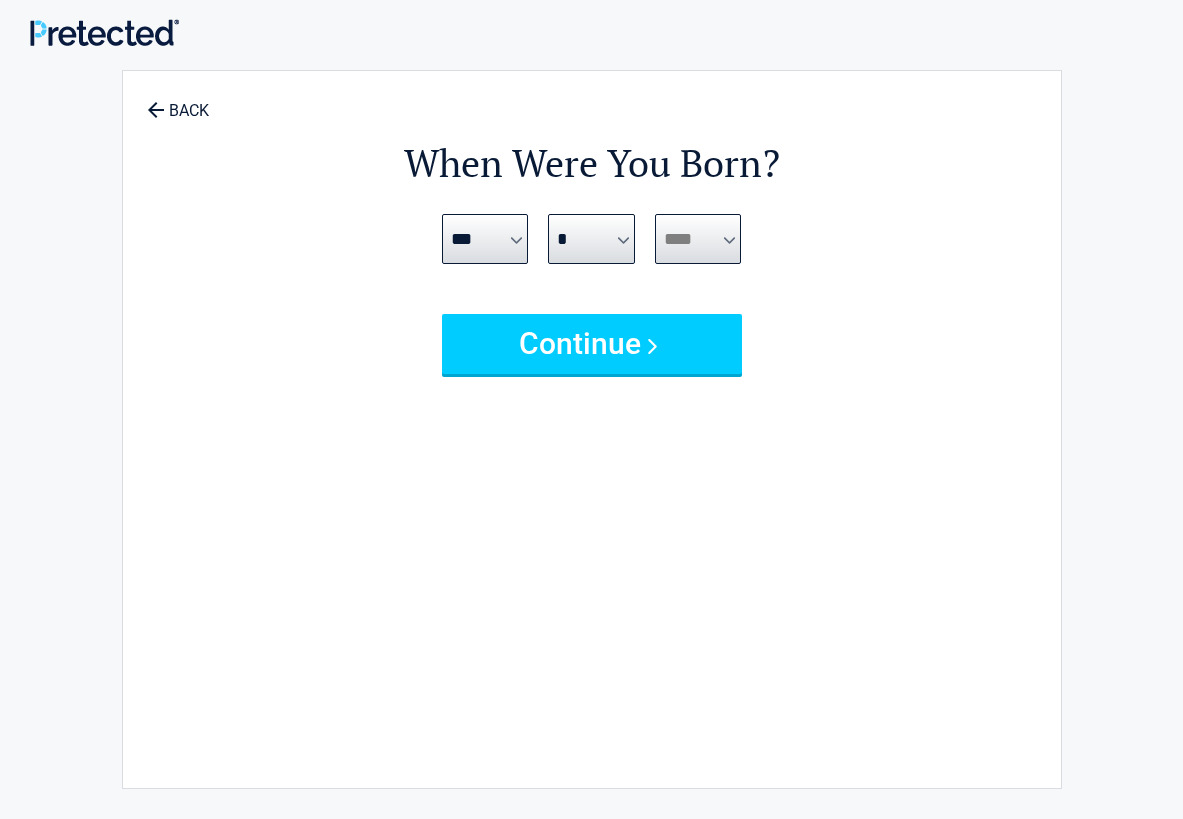 select on "****" 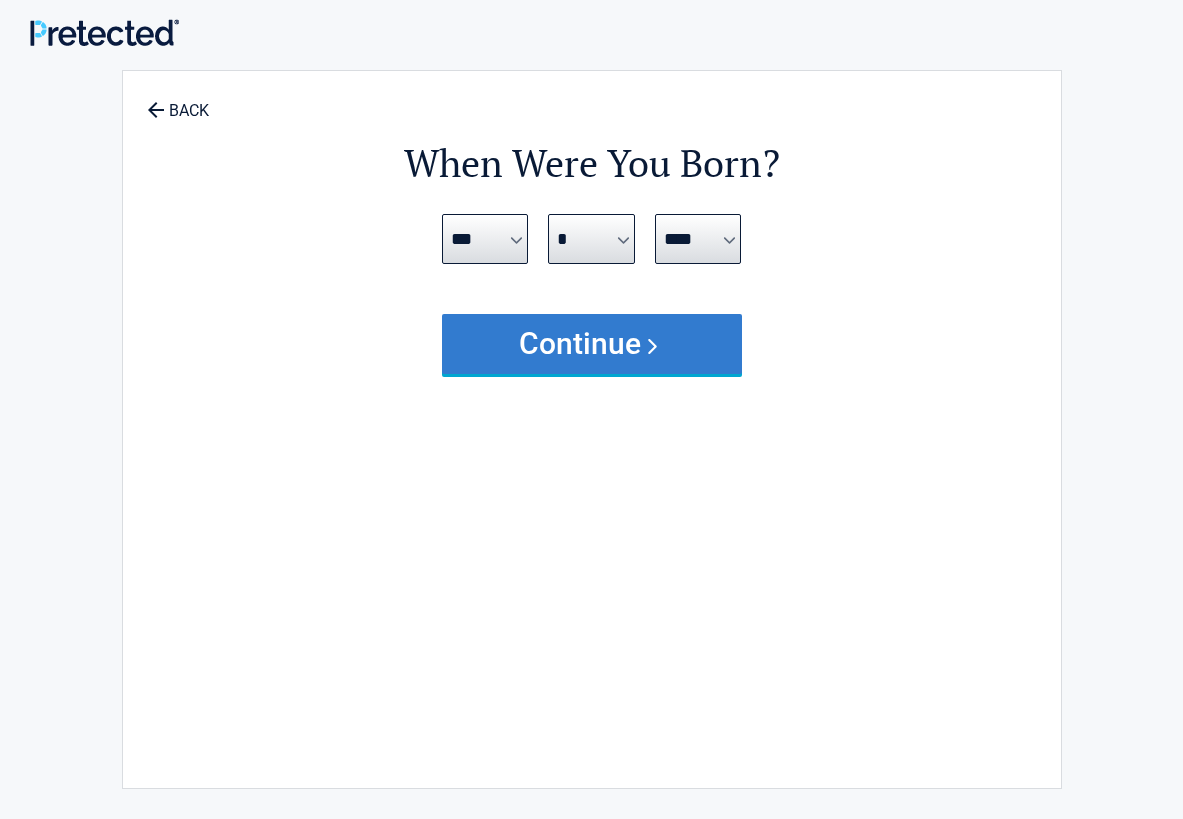 click on "Continue" at bounding box center [592, 344] 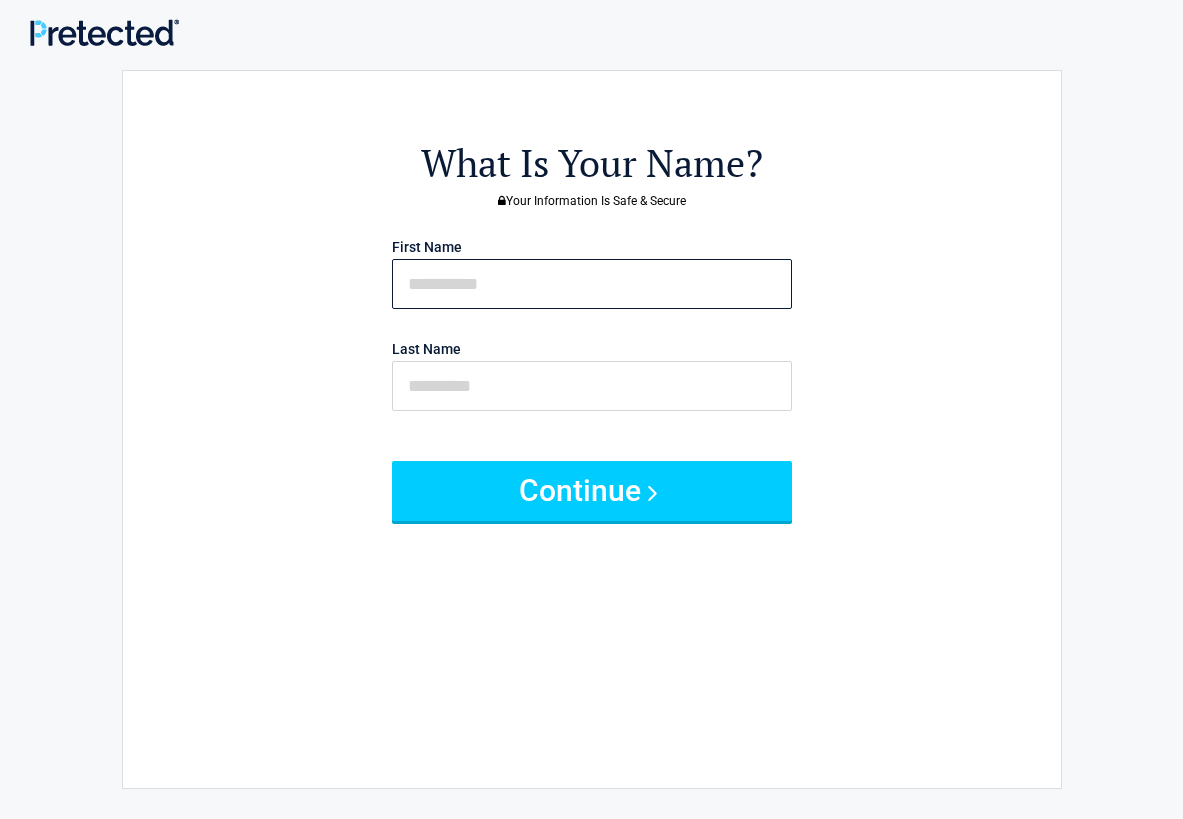 click at bounding box center [592, 284] 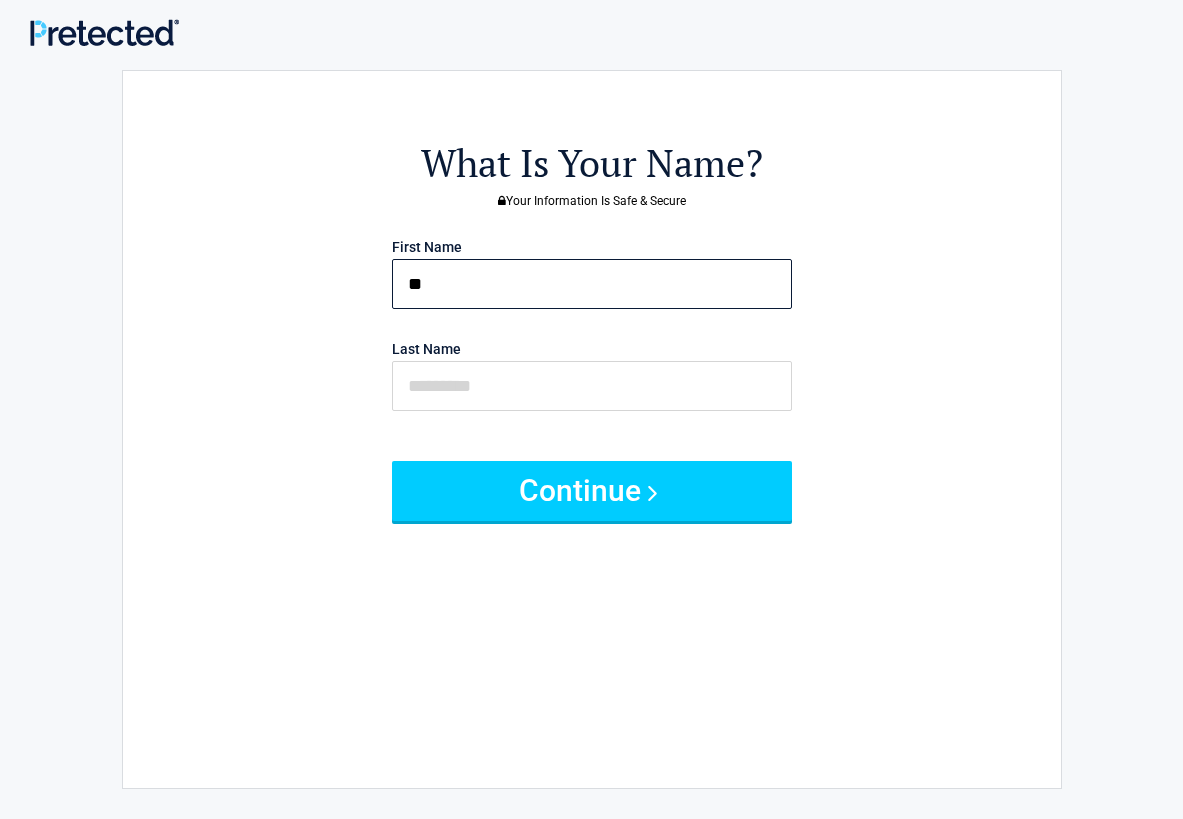 type on "*" 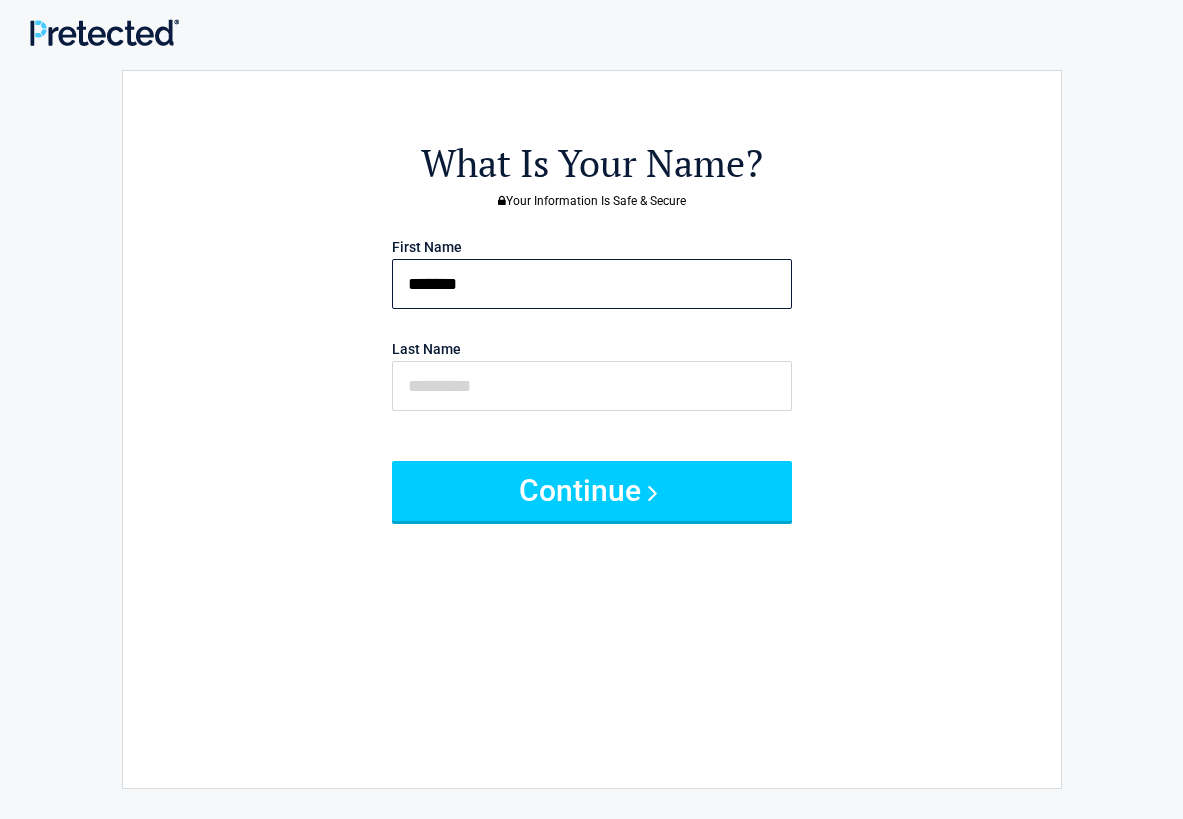 type on "******" 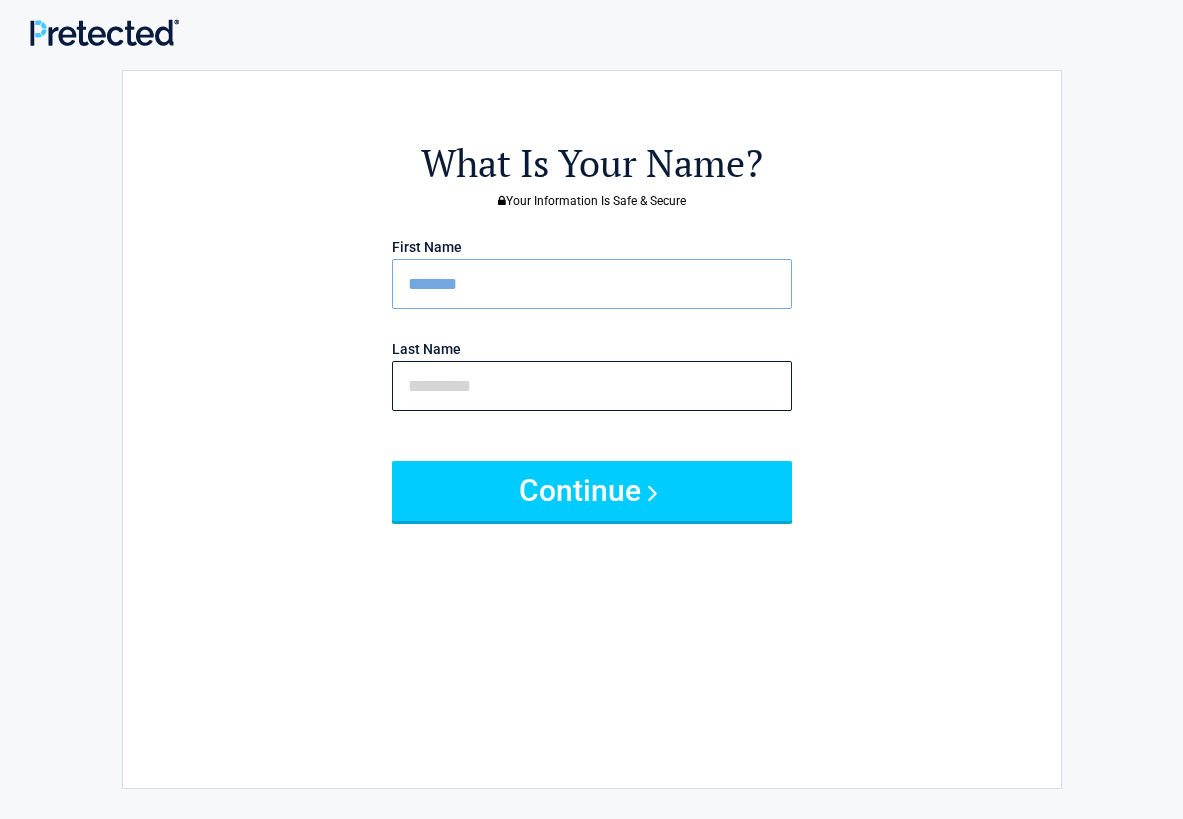 click at bounding box center (592, 386) 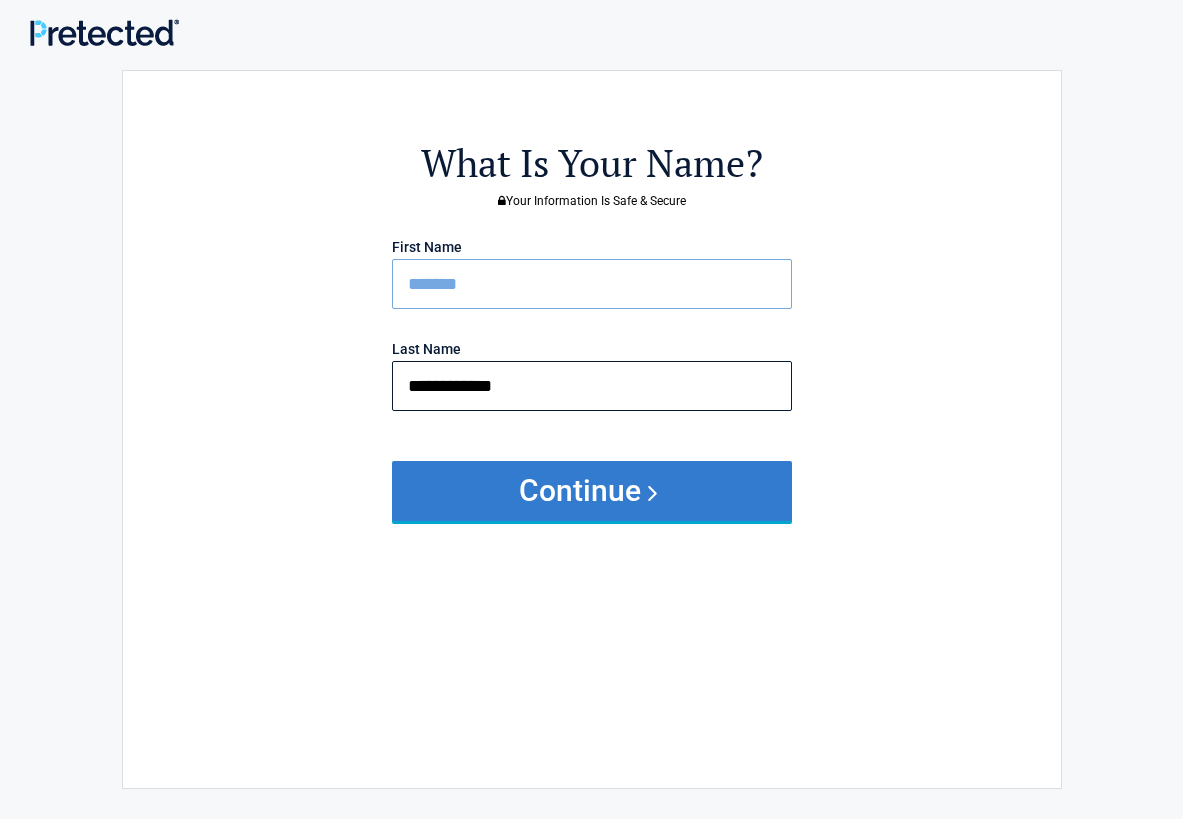 type on "**********" 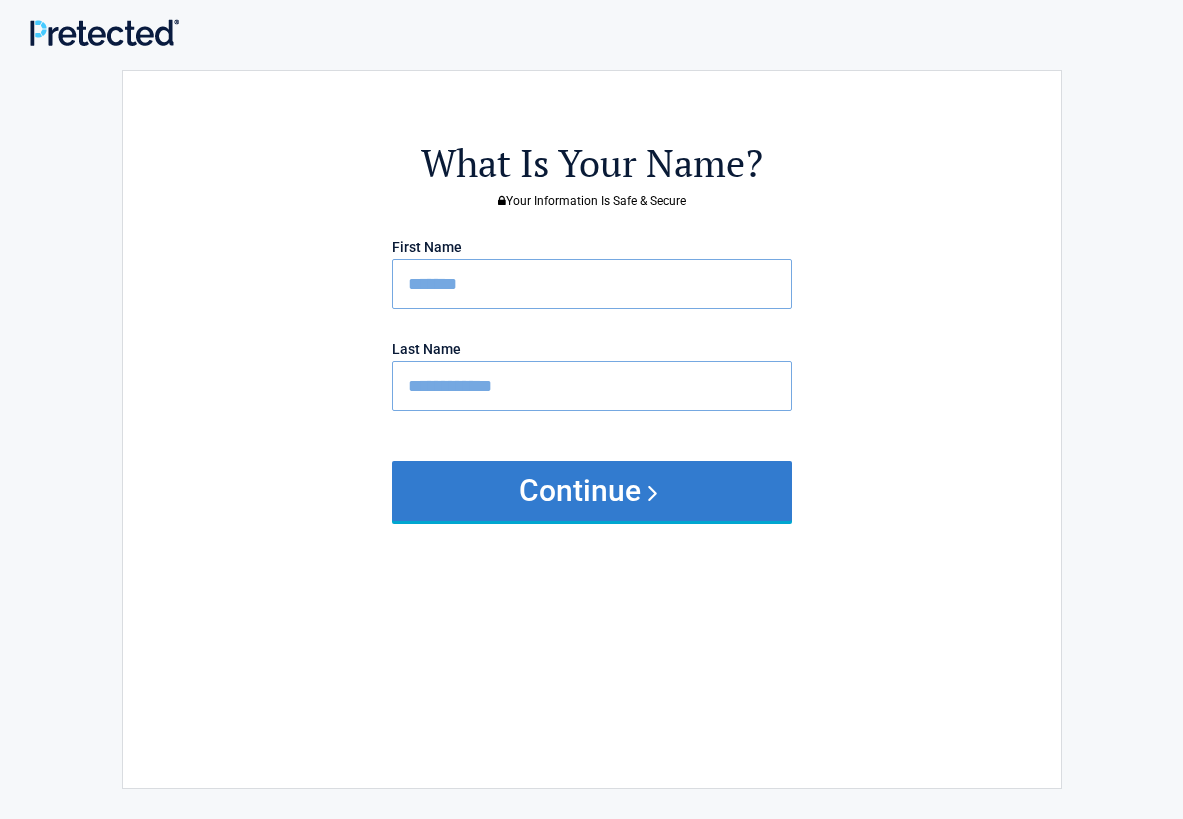 click on "Continue" at bounding box center [592, 491] 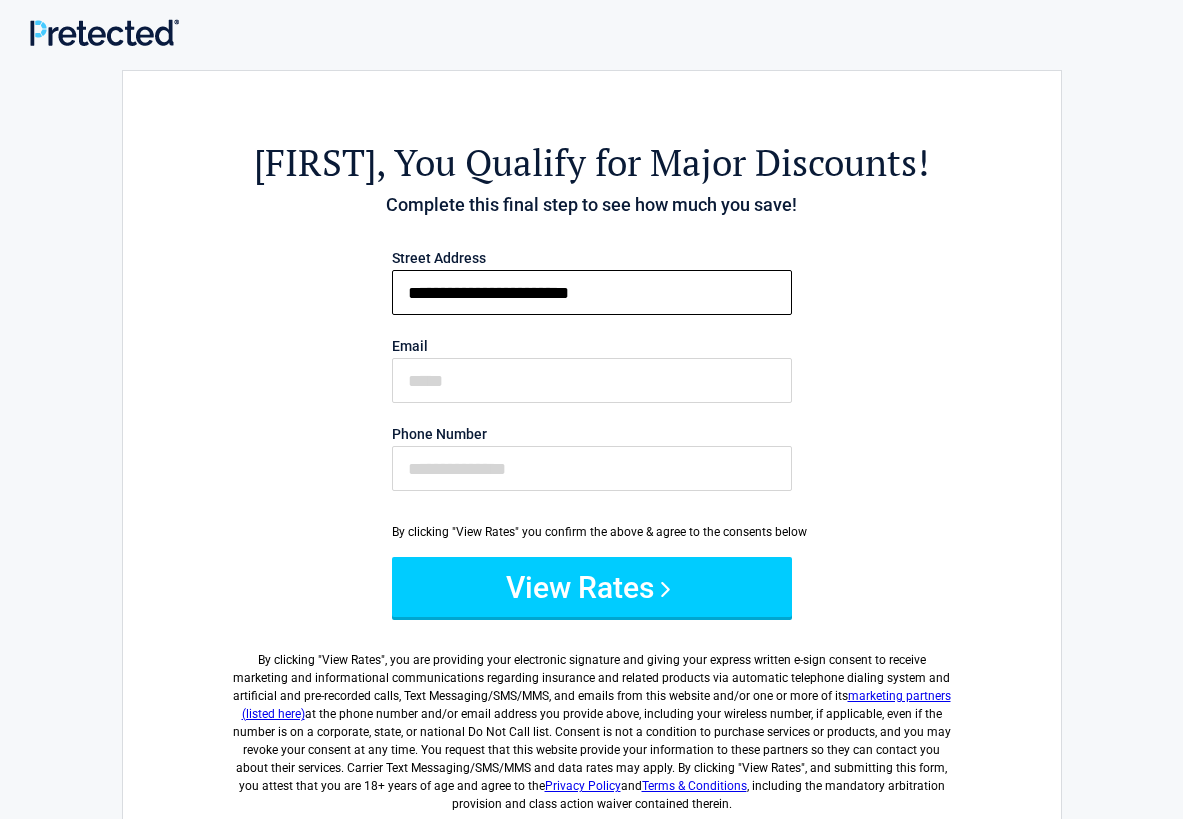 type on "**********" 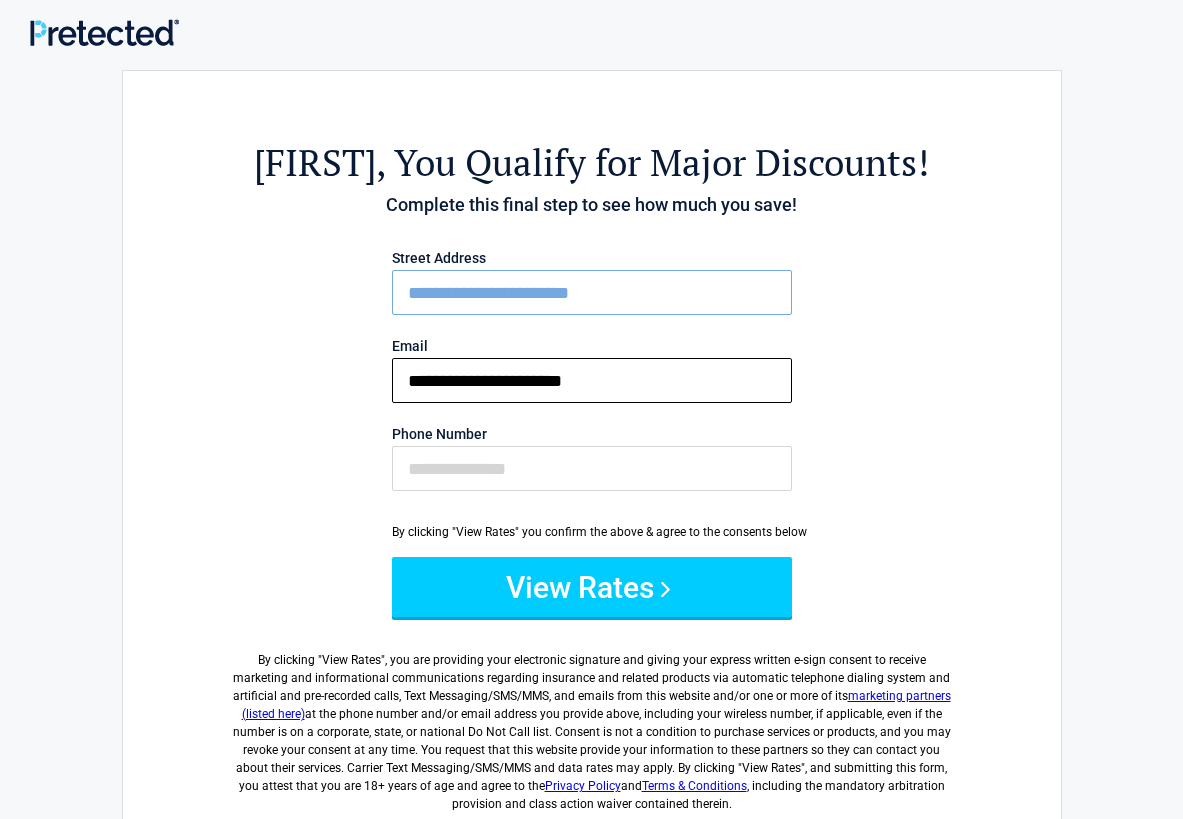 type on "**********" 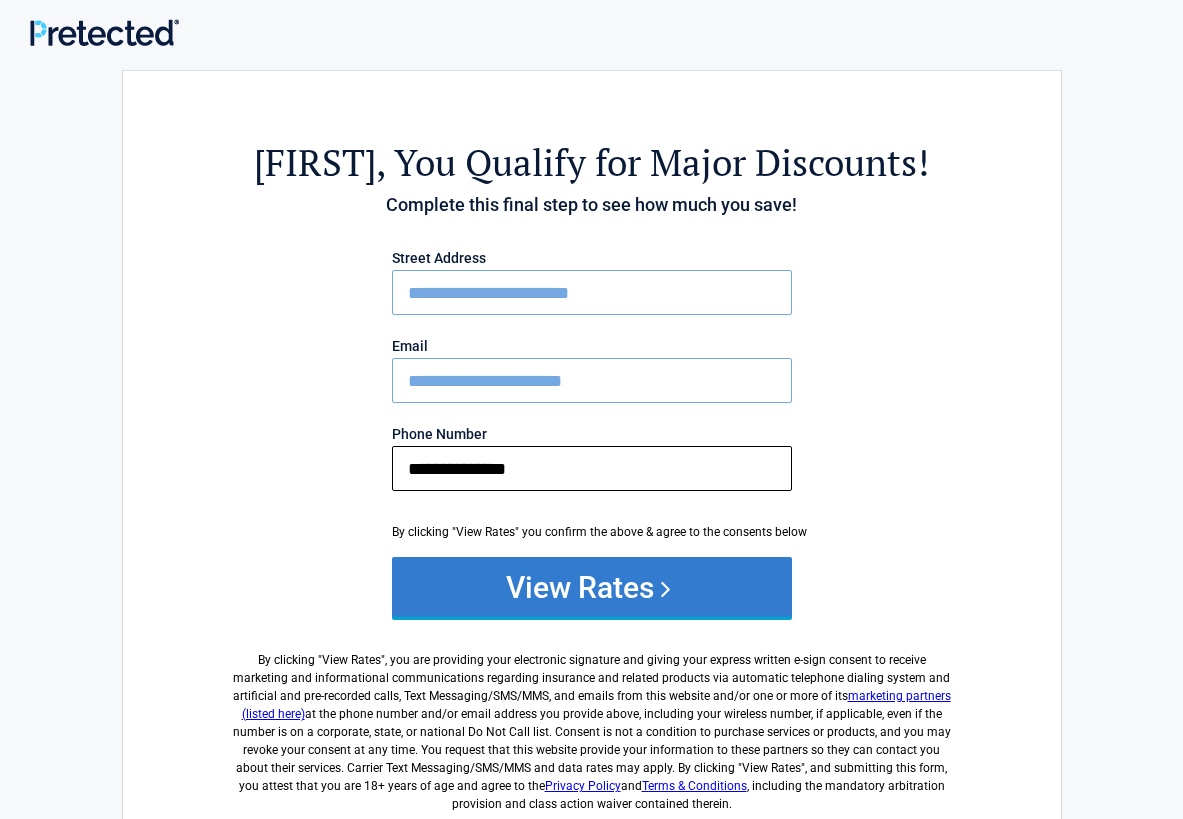 type on "**********" 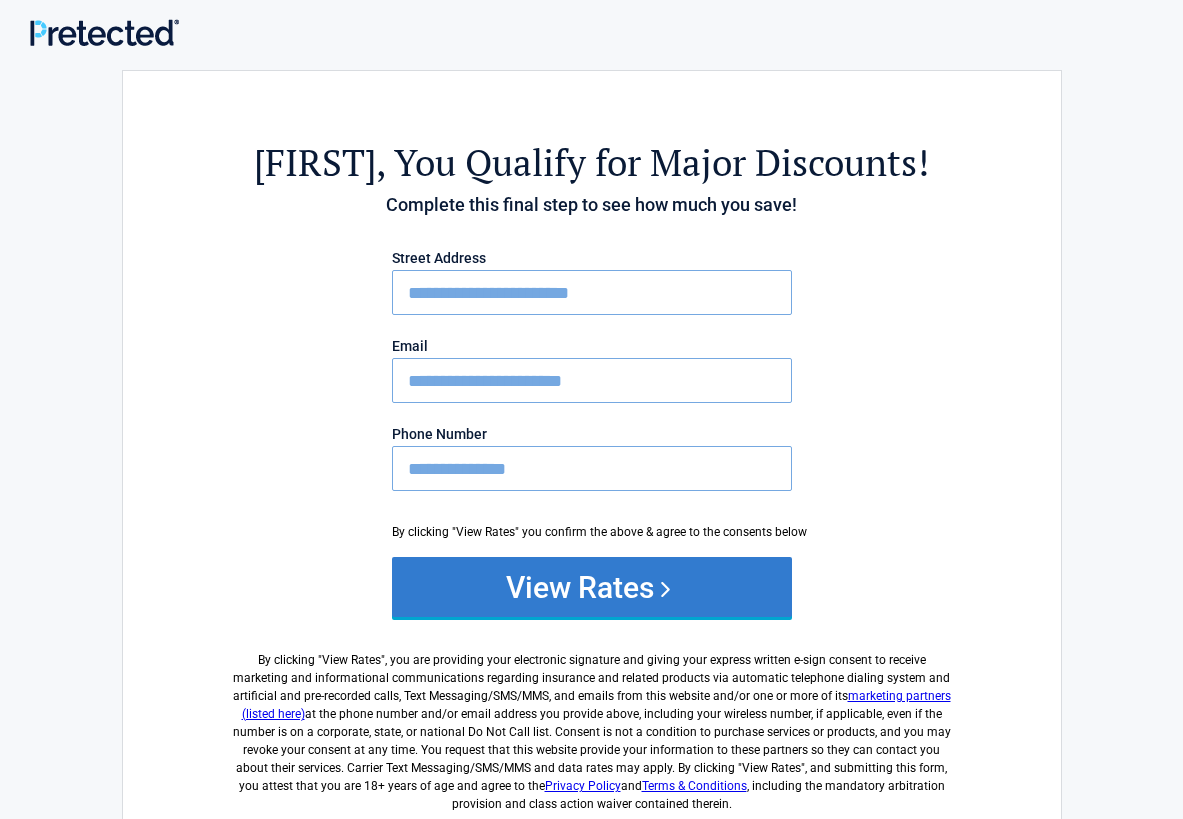 click on "View Rates" at bounding box center [592, 587] 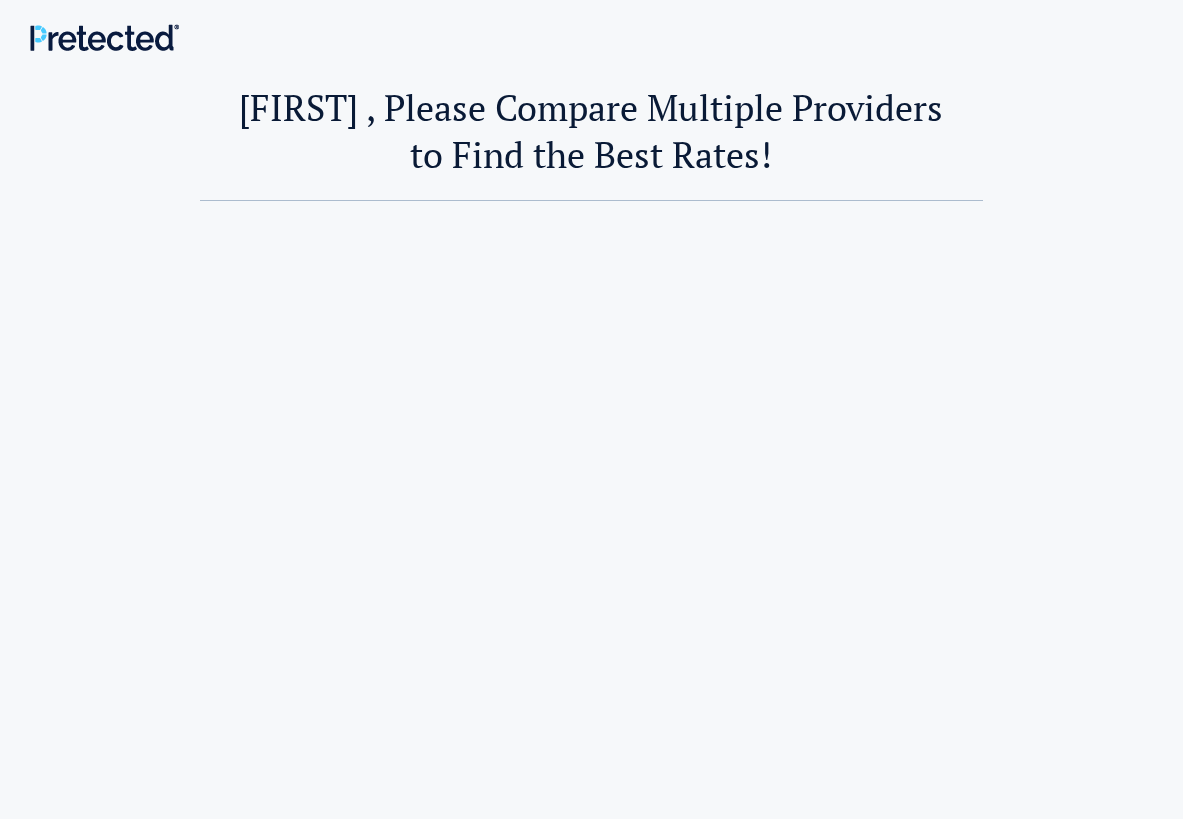 scroll, scrollTop: 0, scrollLeft: 0, axis: both 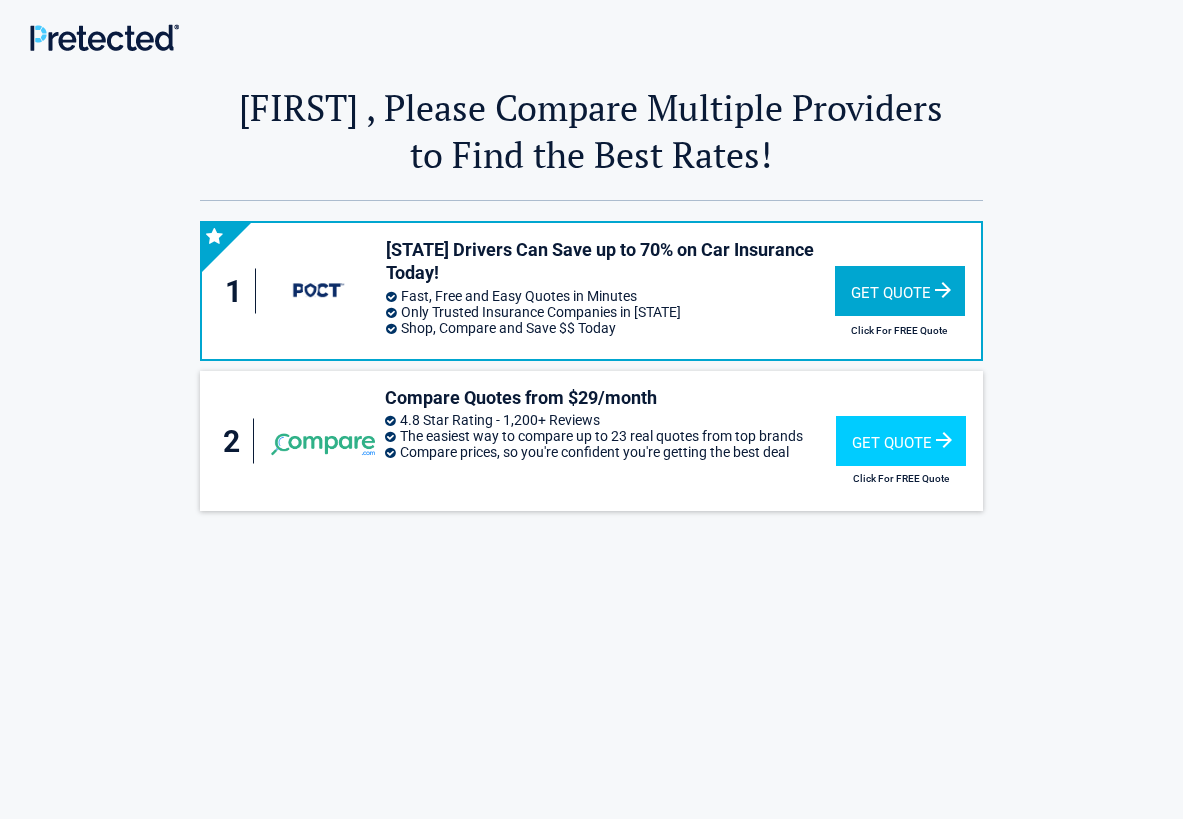 click on "Get Quote" at bounding box center (900, 291) 